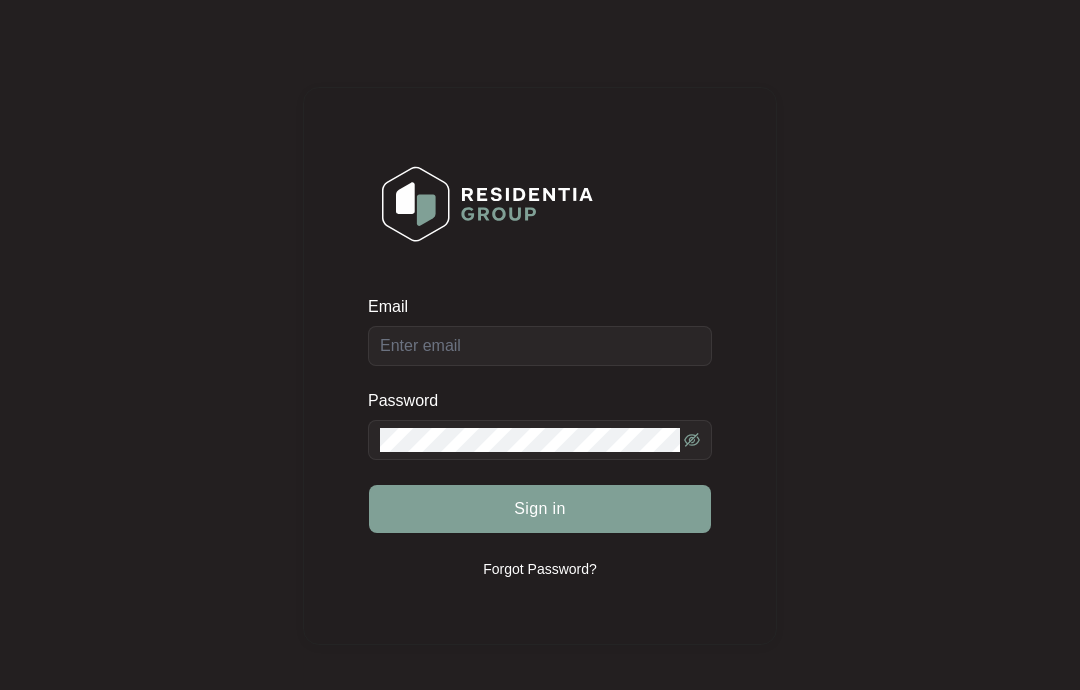 scroll, scrollTop: 0, scrollLeft: 0, axis: both 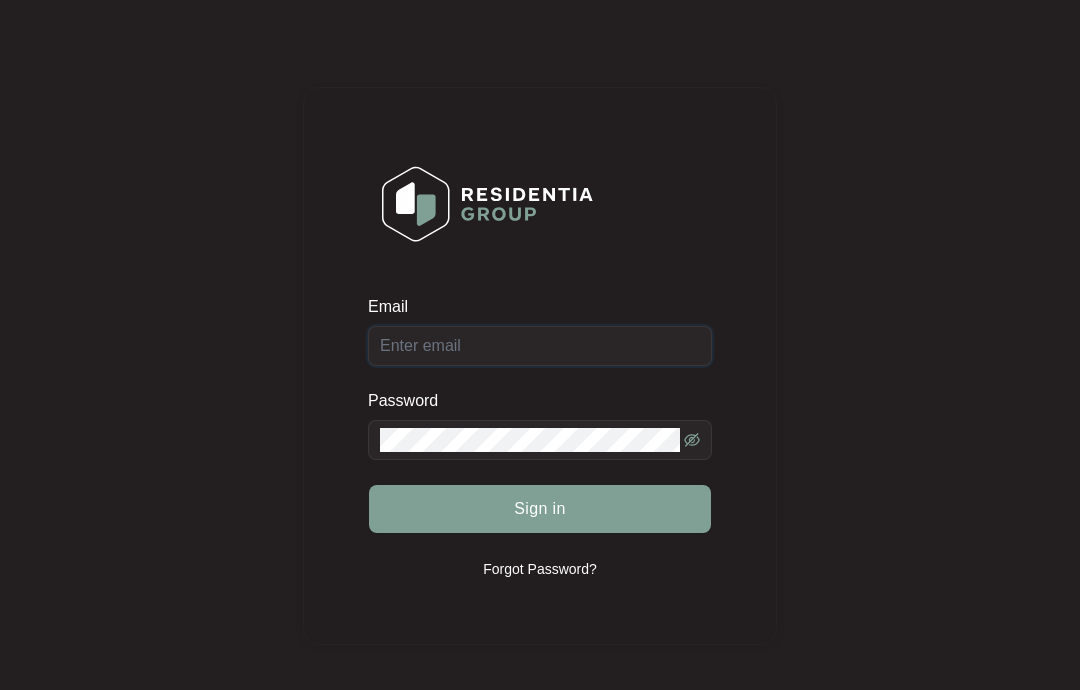 type on "[EMAIL]" 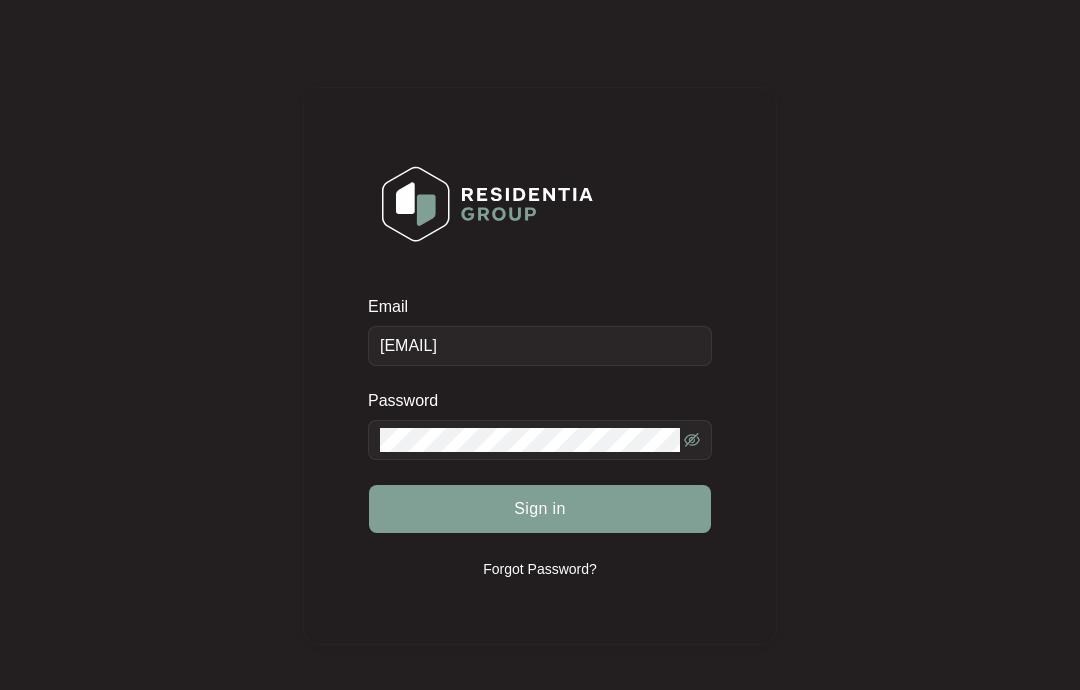 click on "Sign in" at bounding box center (540, 509) 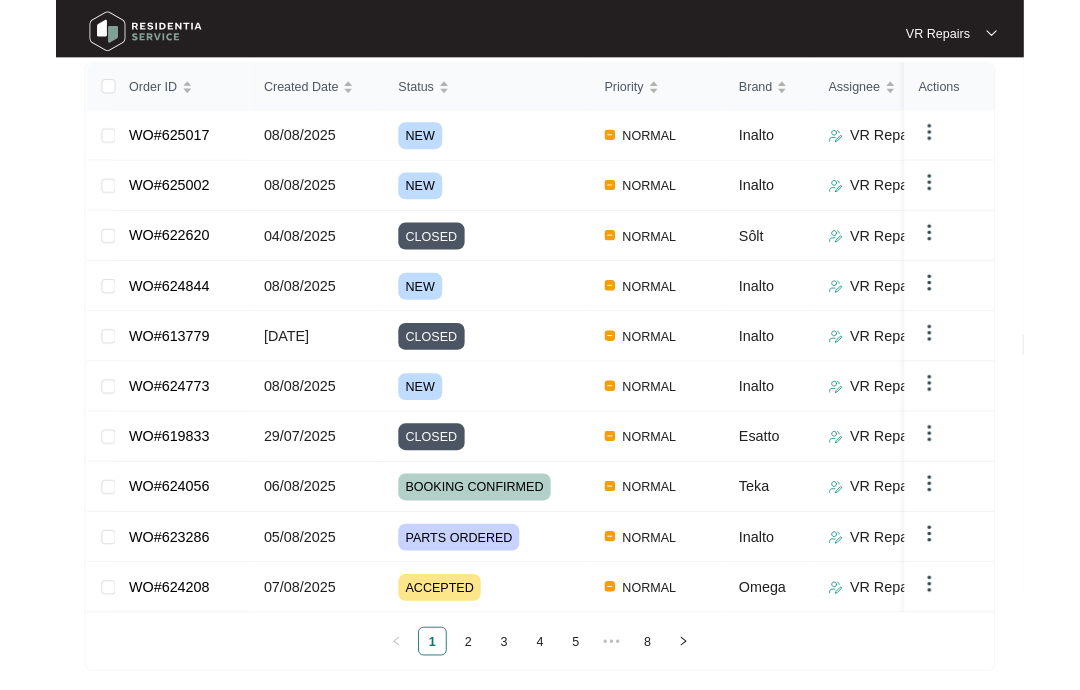 scroll, scrollTop: 394, scrollLeft: 0, axis: vertical 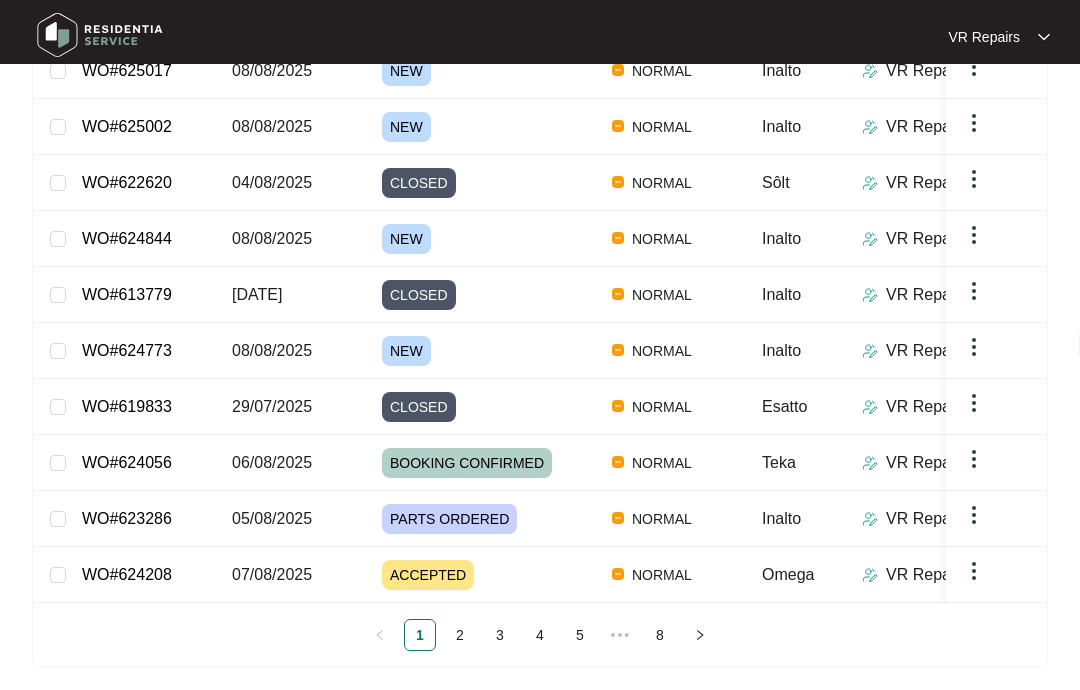 click on "2" at bounding box center [460, 635] 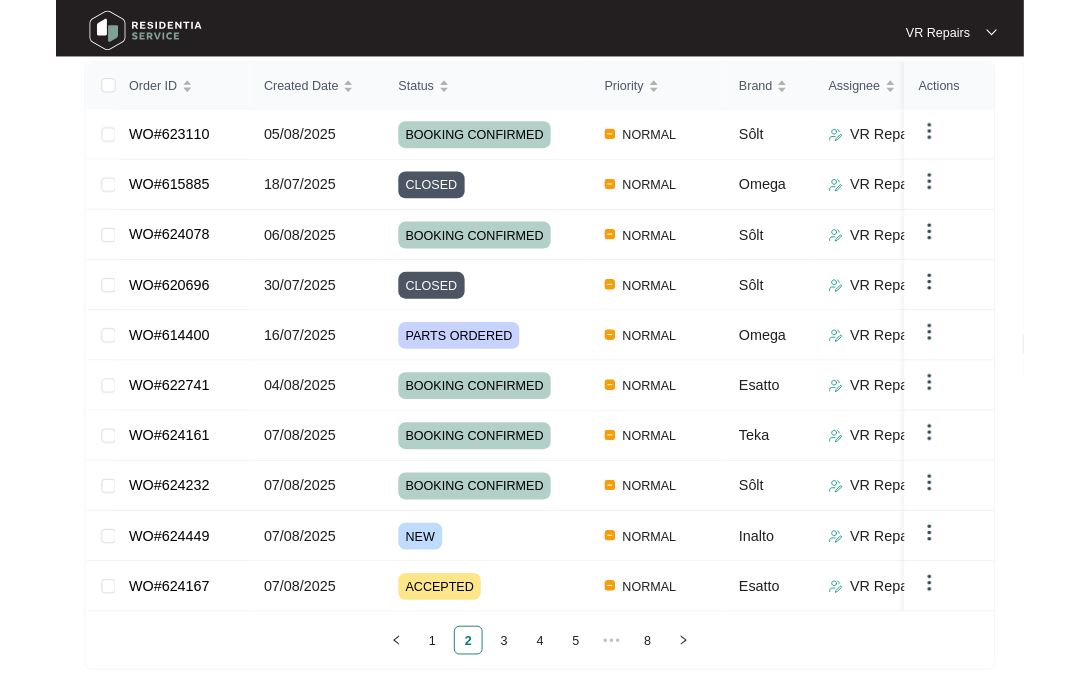 scroll, scrollTop: 394, scrollLeft: 0, axis: vertical 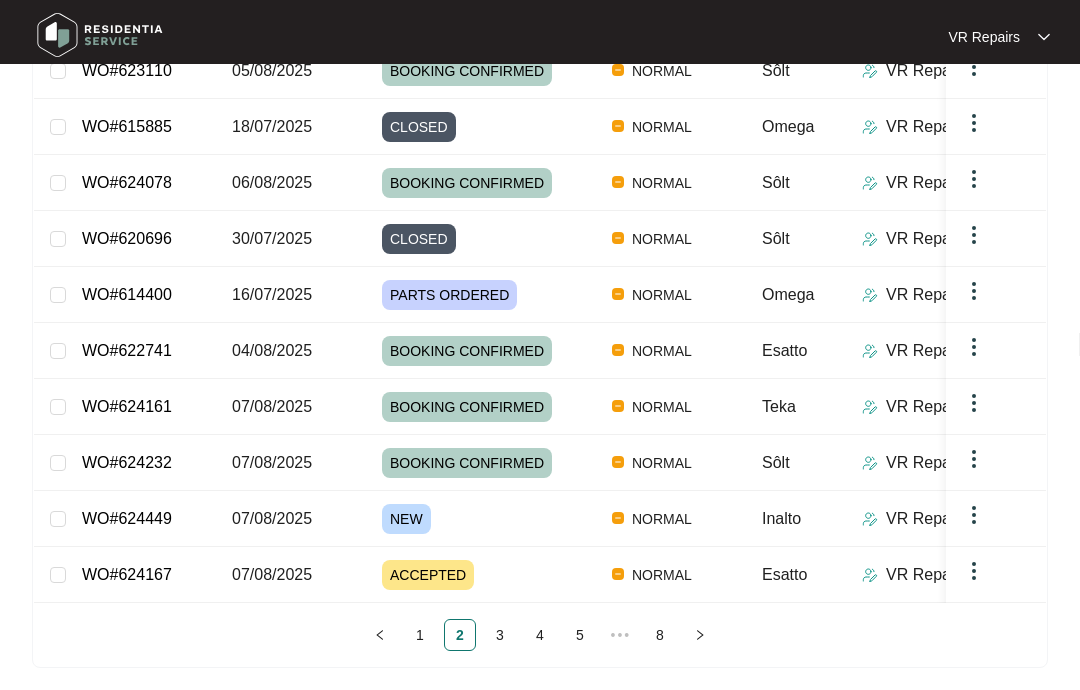 click on "WO#624449" at bounding box center (127, 518) 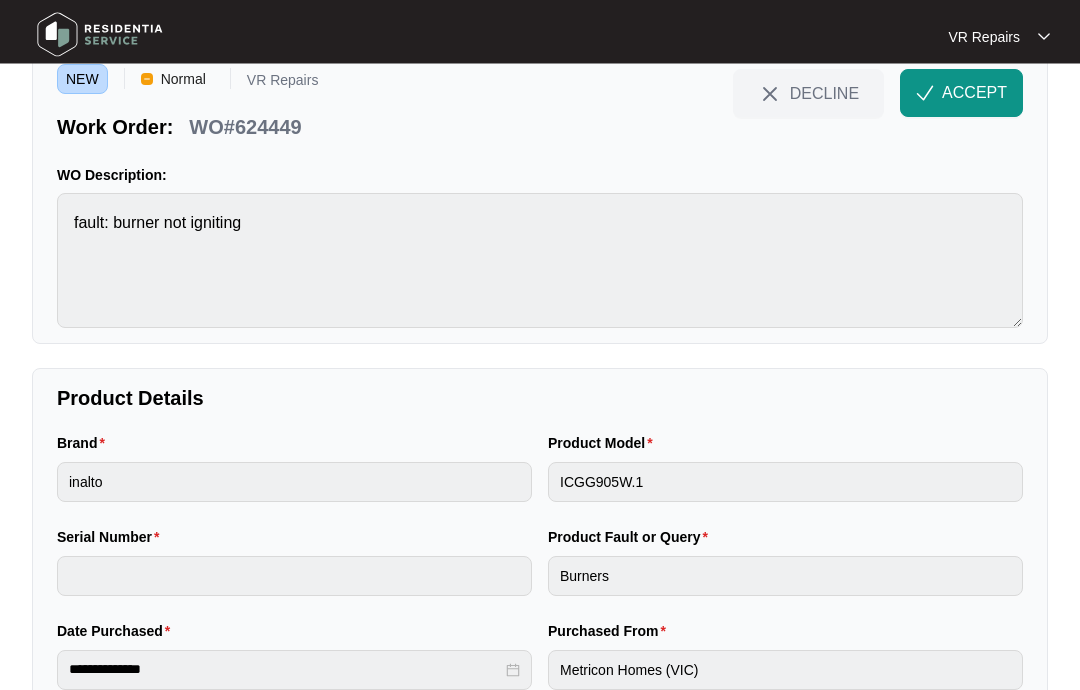scroll, scrollTop: 0, scrollLeft: 0, axis: both 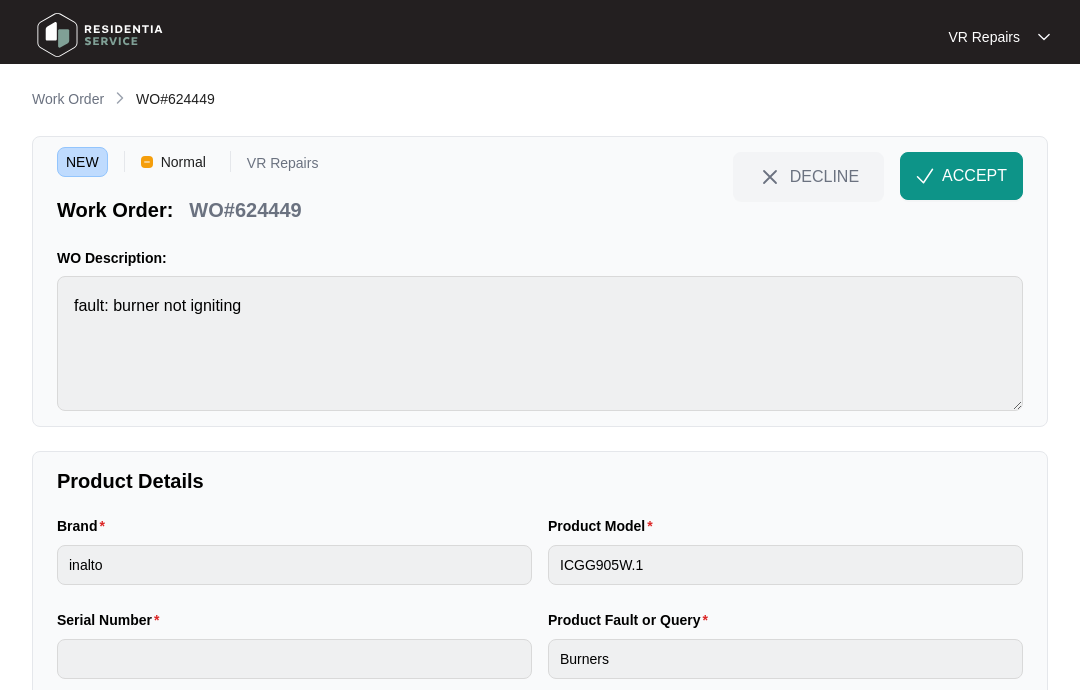 click on "Work Order" at bounding box center (68, 99) 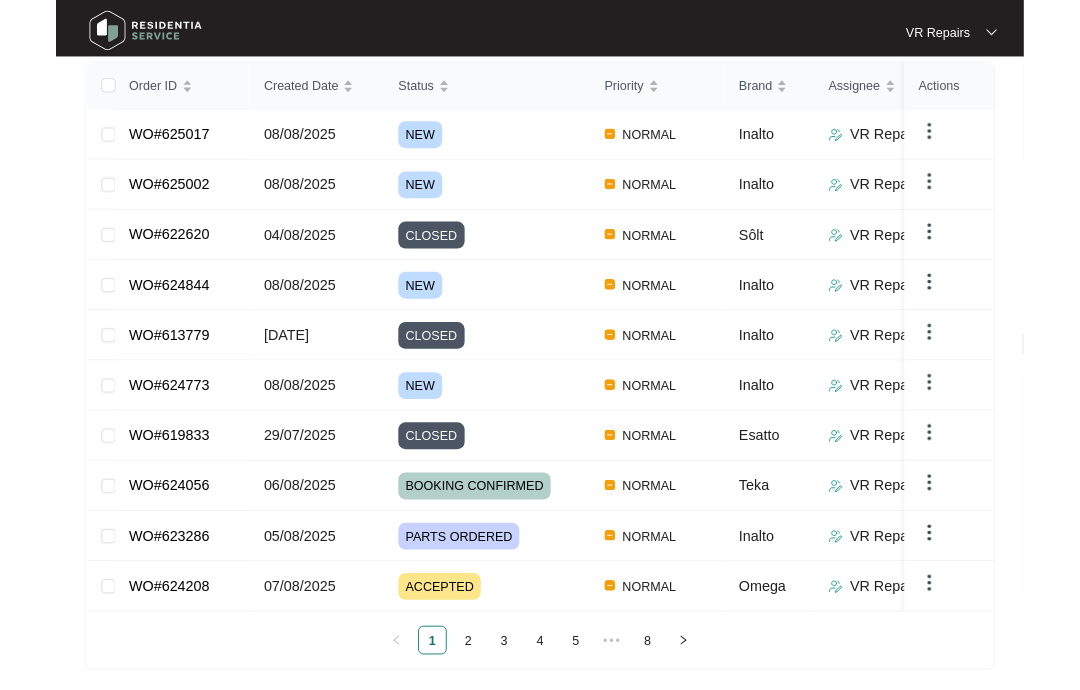 scroll, scrollTop: 394, scrollLeft: 0, axis: vertical 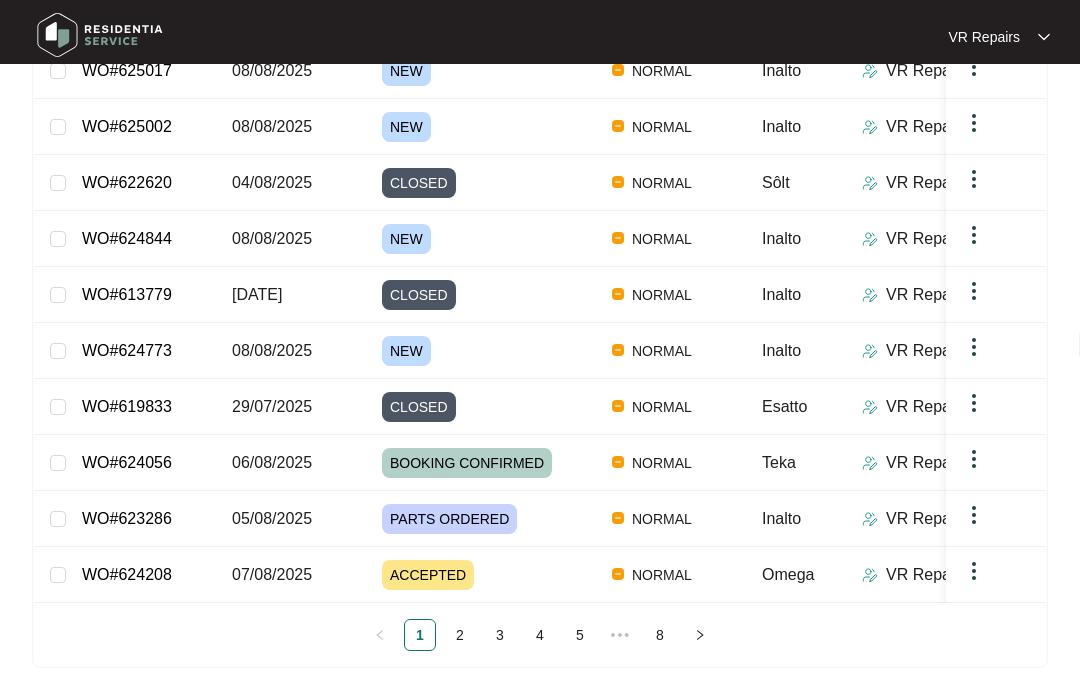 click on "3" at bounding box center [500, 635] 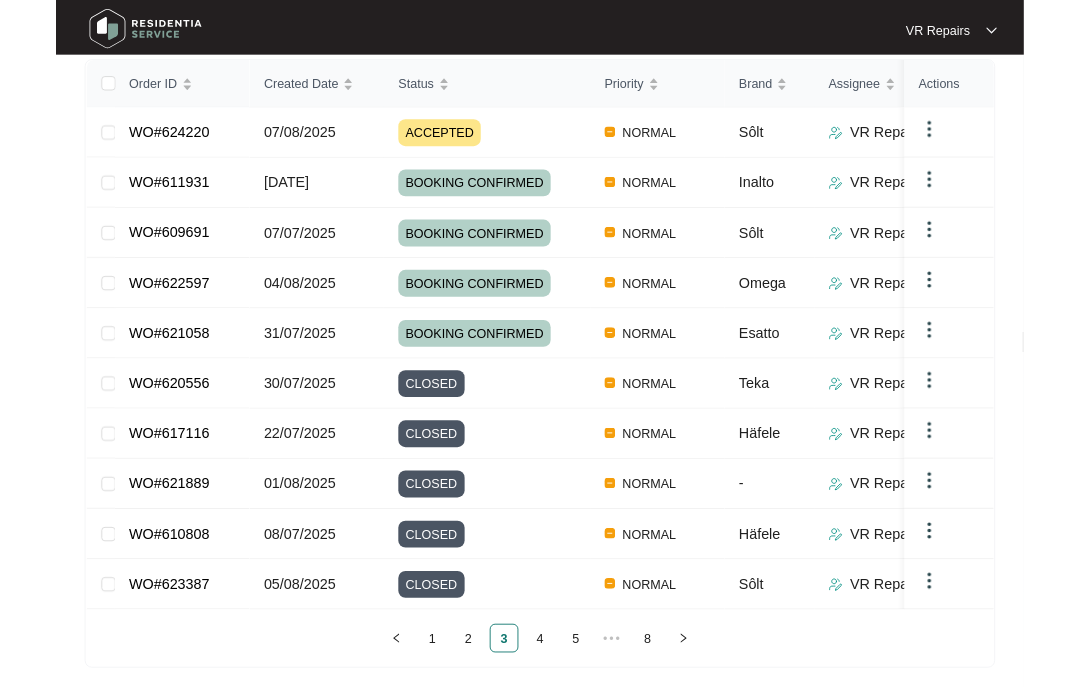 scroll, scrollTop: 394, scrollLeft: 0, axis: vertical 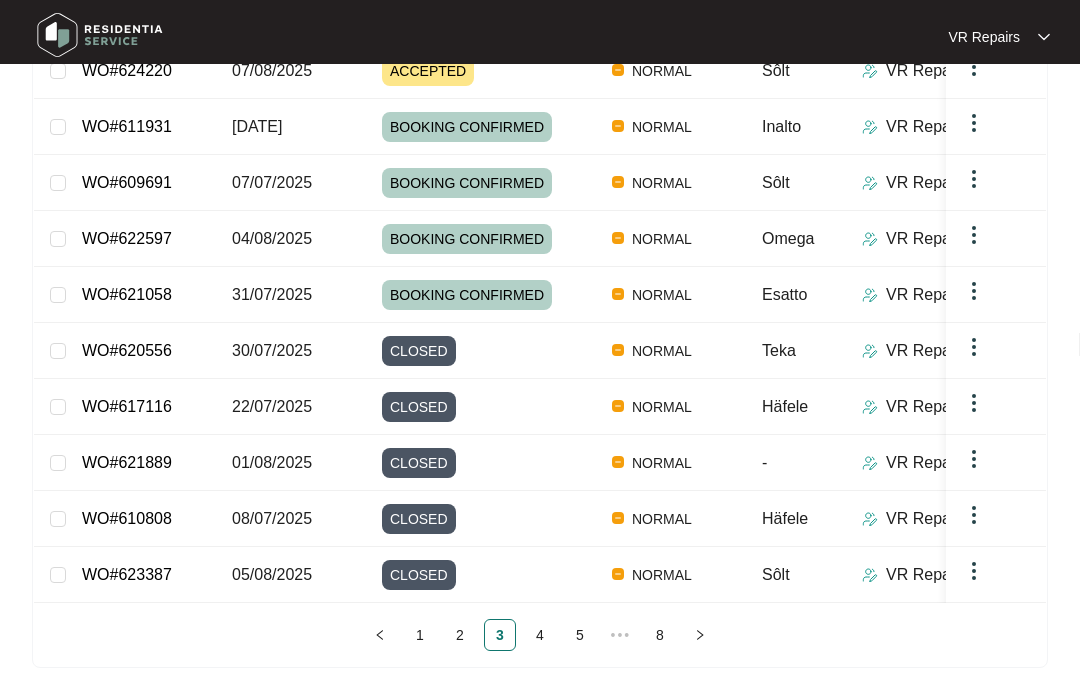 click on "4" at bounding box center [540, 635] 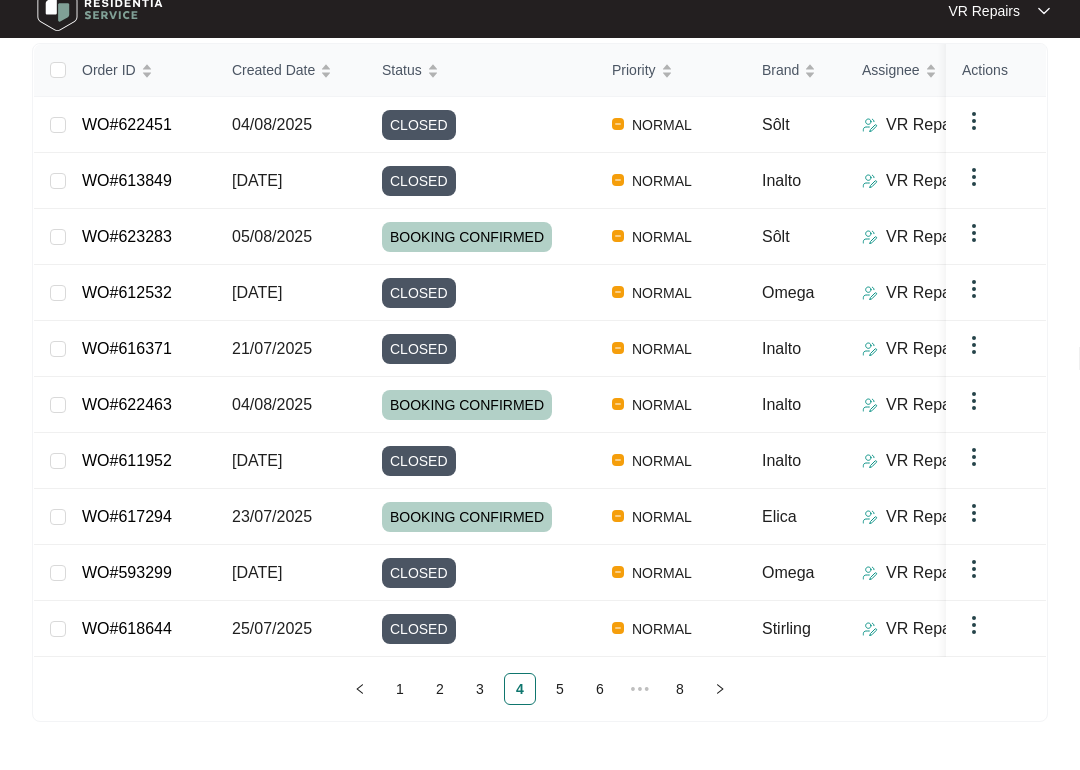 scroll, scrollTop: 314, scrollLeft: 0, axis: vertical 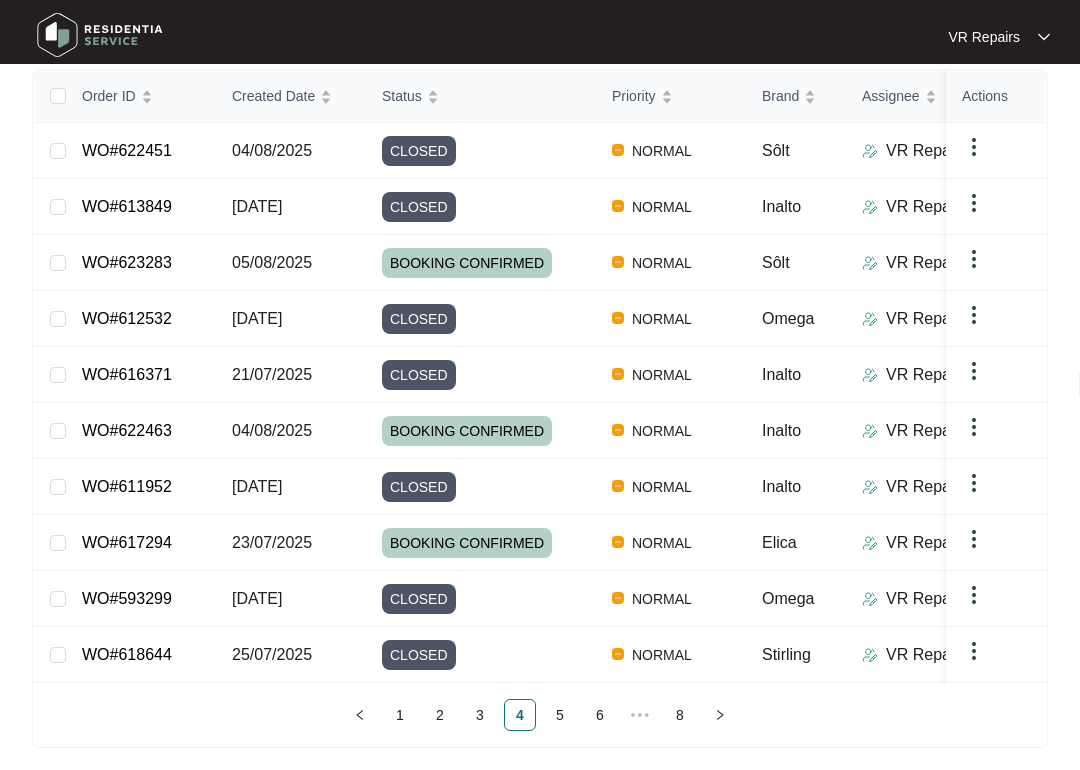 click on "5" at bounding box center [560, 715] 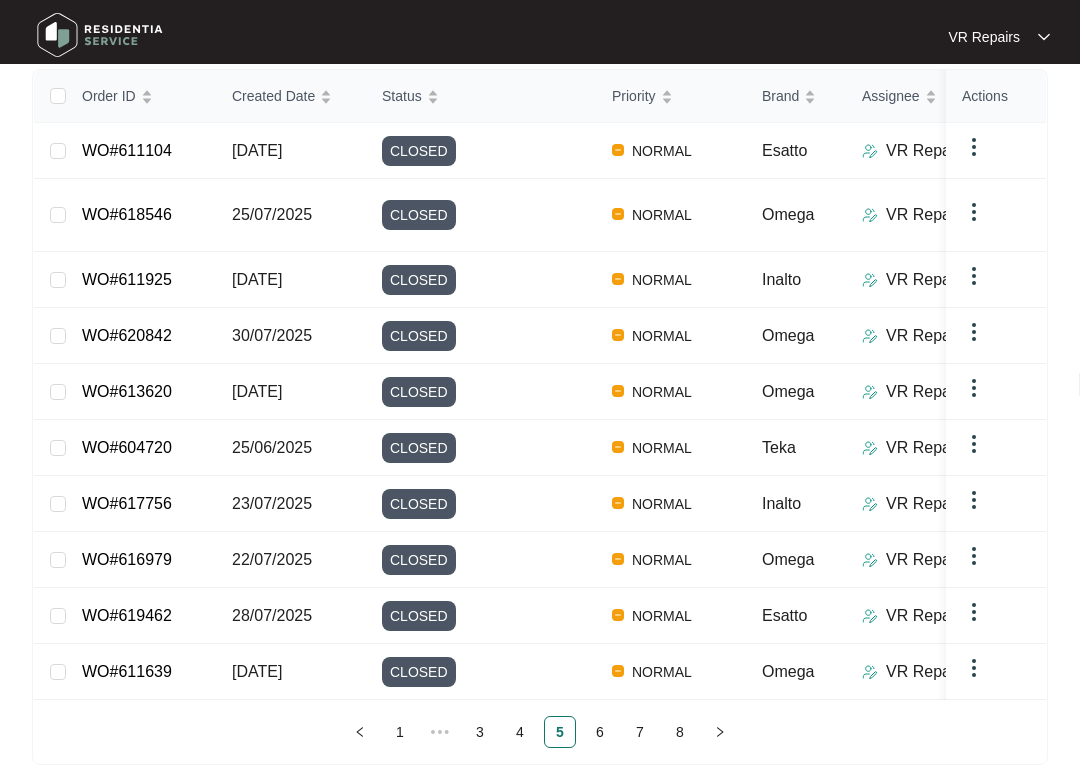 scroll, scrollTop: 332, scrollLeft: 0, axis: vertical 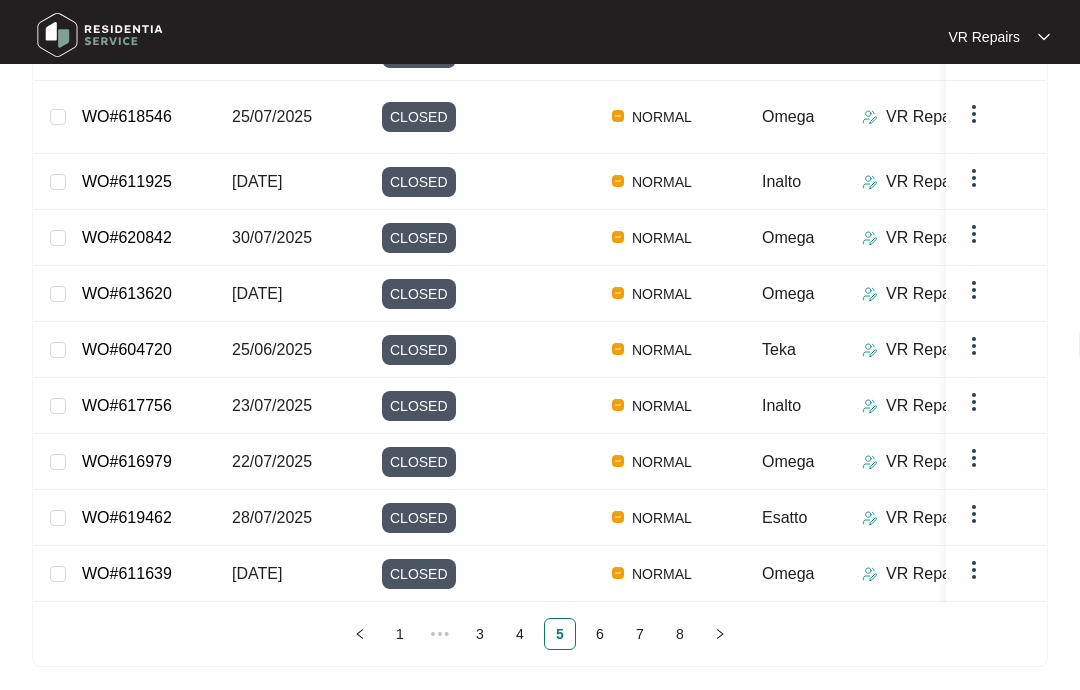 click on "6" at bounding box center (600, 634) 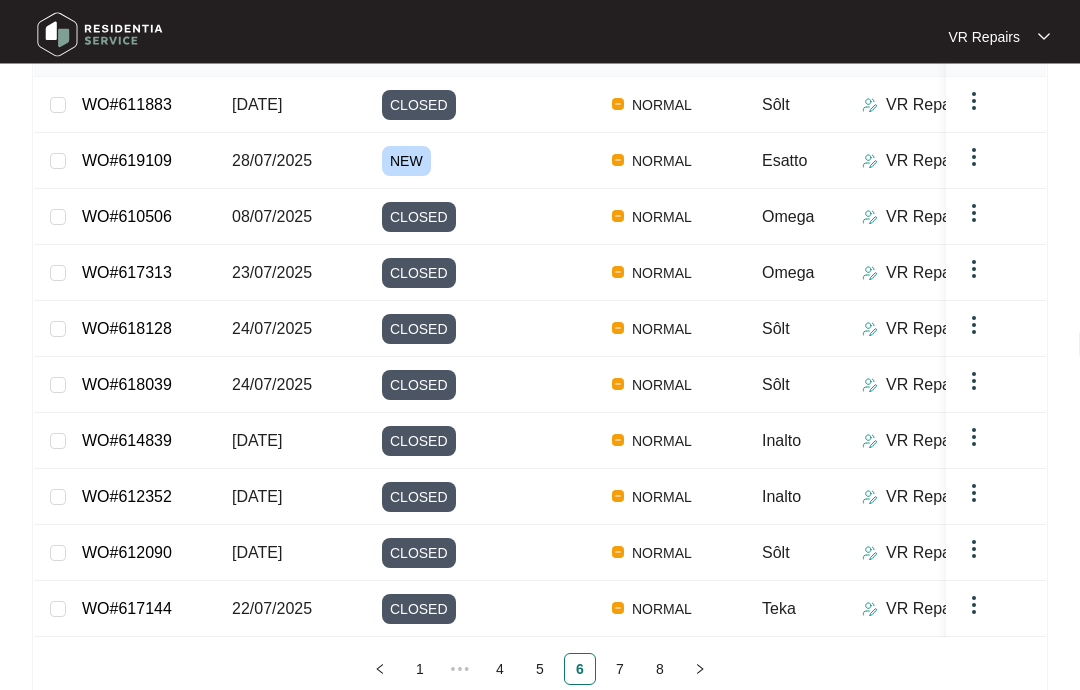scroll, scrollTop: 346, scrollLeft: 0, axis: vertical 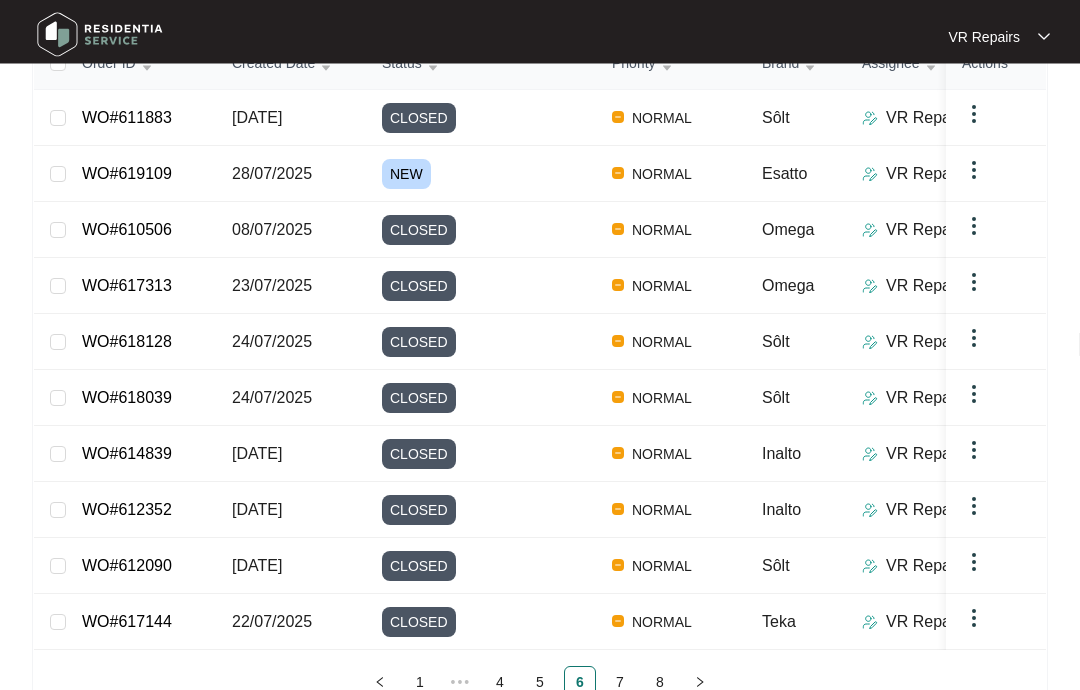 click on "WO#619109" at bounding box center (127, 174) 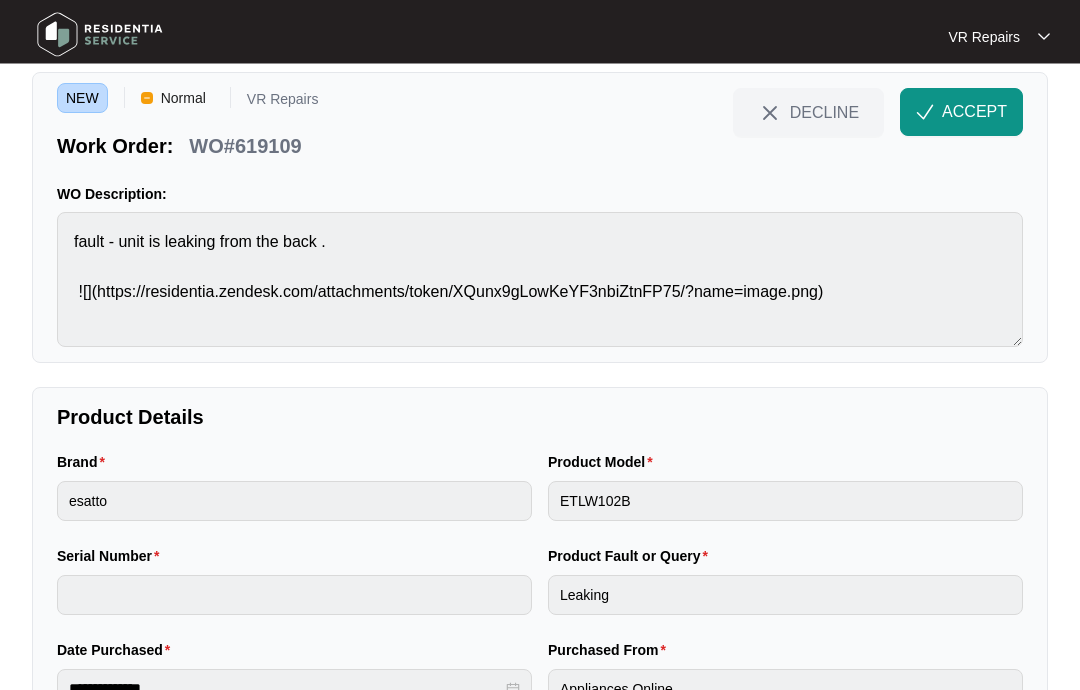 scroll, scrollTop: 0, scrollLeft: 0, axis: both 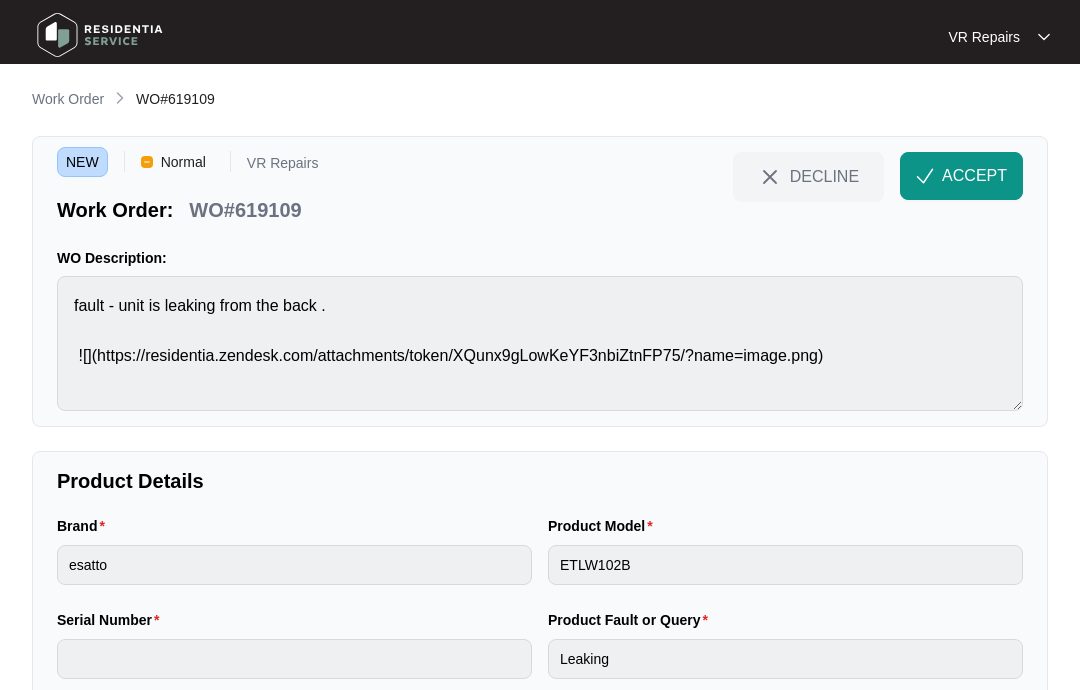 click on "Work Order" at bounding box center [68, 99] 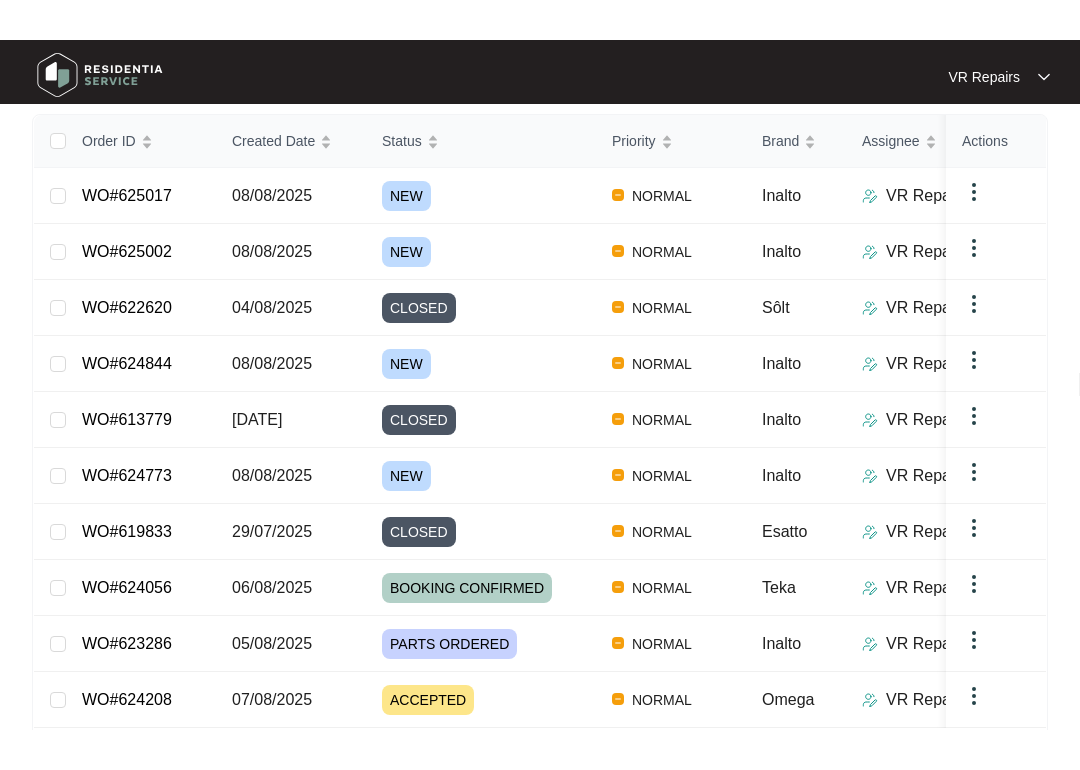 scroll, scrollTop: 314, scrollLeft: 0, axis: vertical 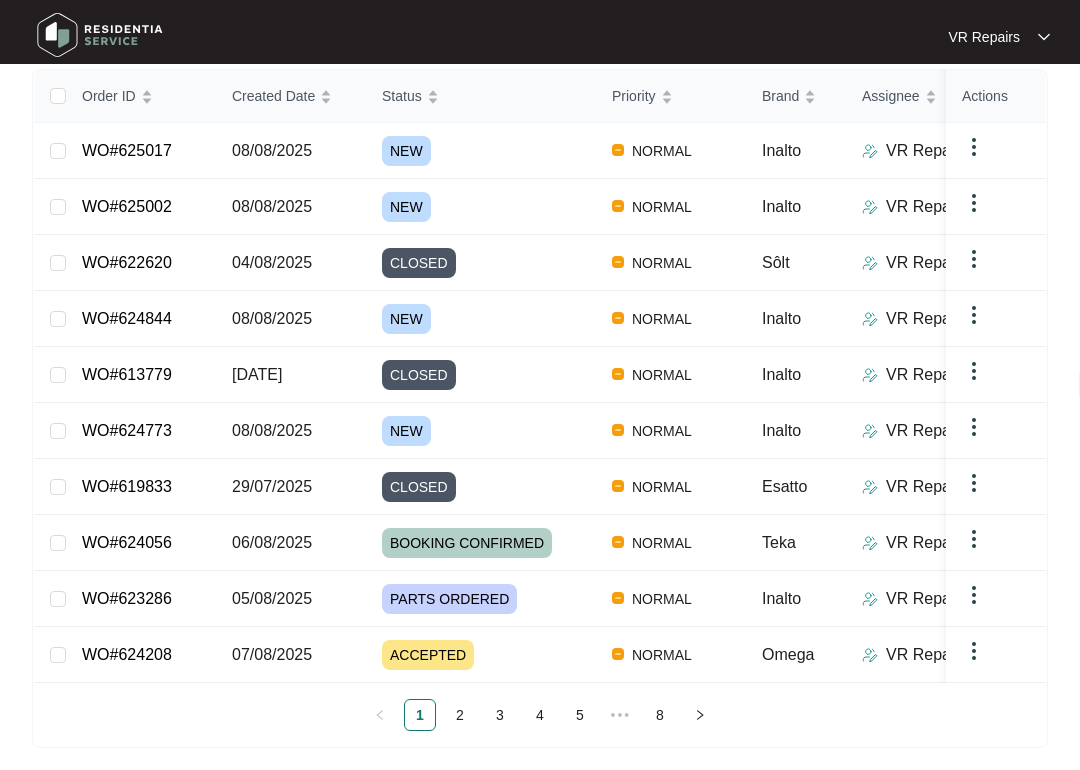click on "2" at bounding box center (460, 715) 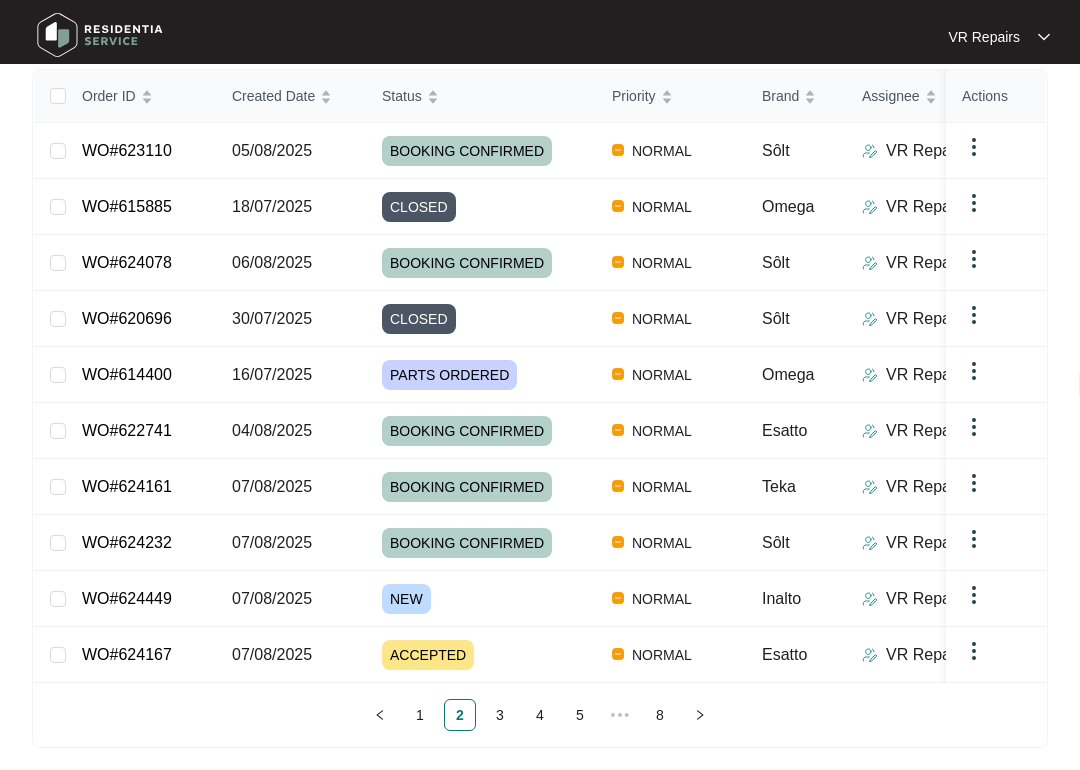click on "1" at bounding box center [420, 715] 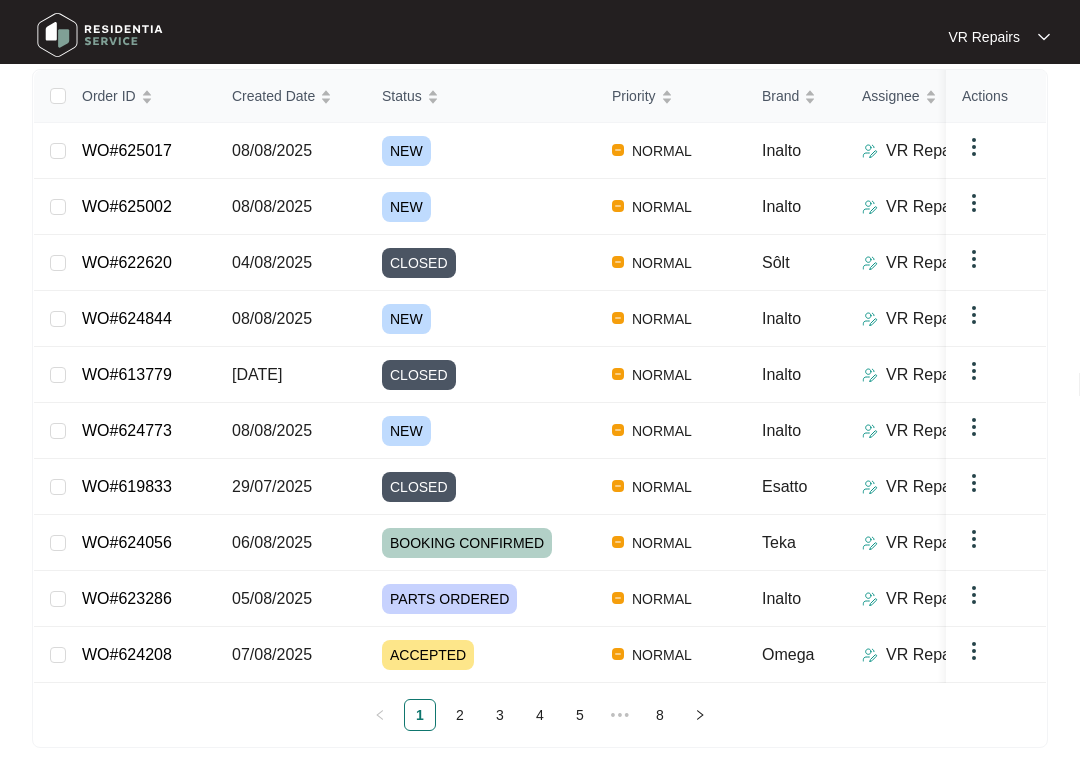 click on "WO#624773" at bounding box center (127, 430) 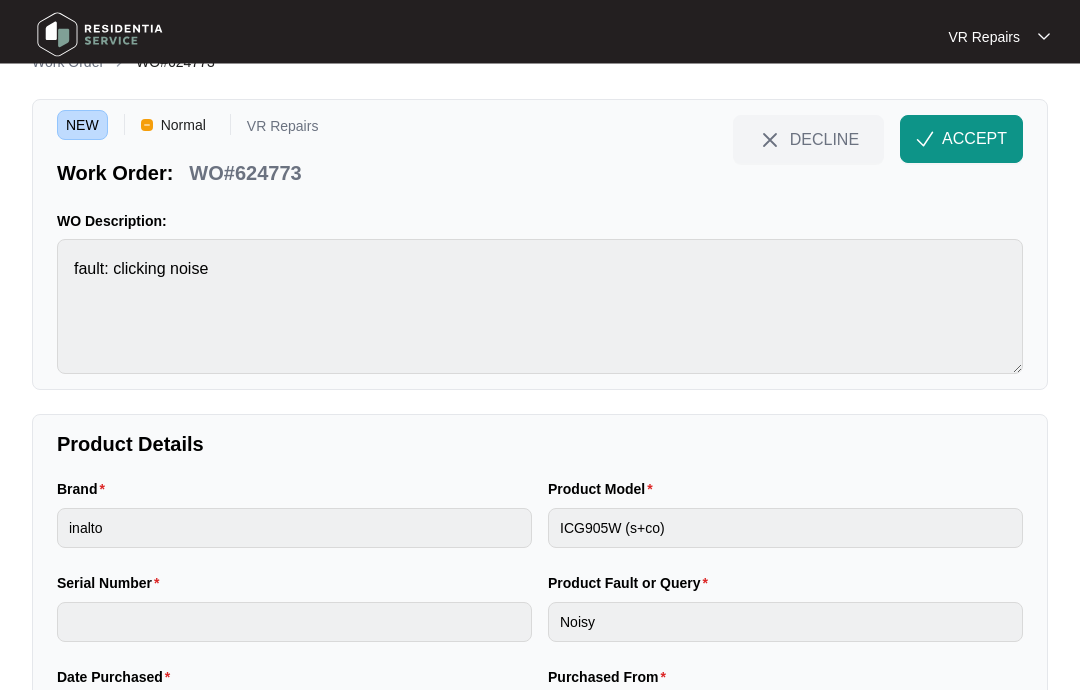scroll, scrollTop: 0, scrollLeft: 0, axis: both 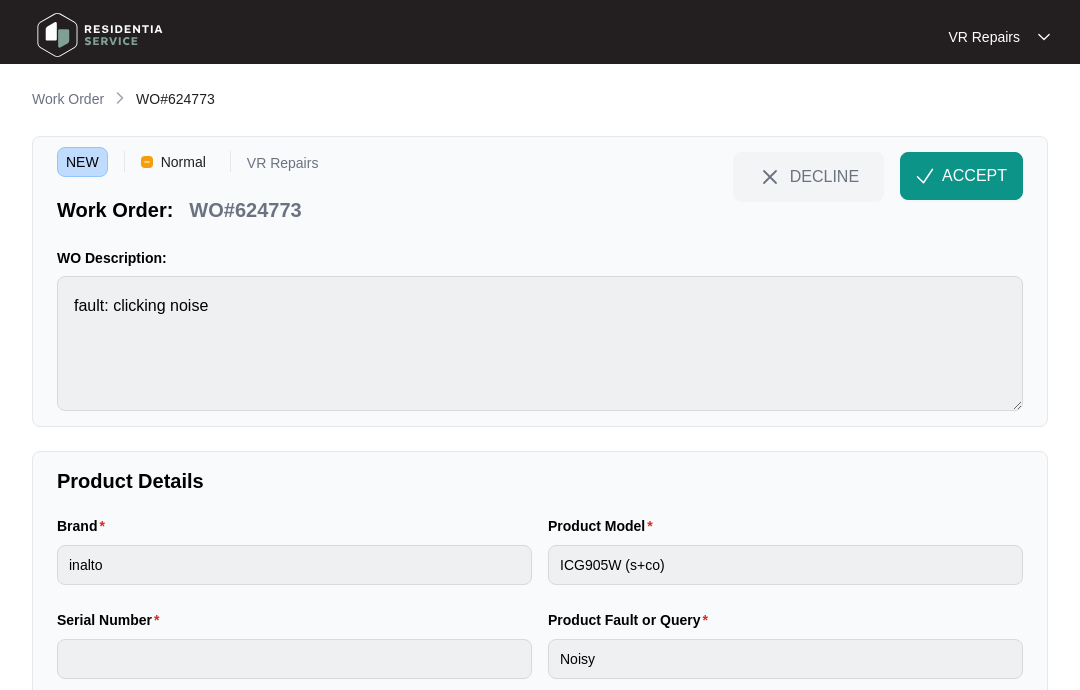 click on "ACCEPT" at bounding box center [974, 176] 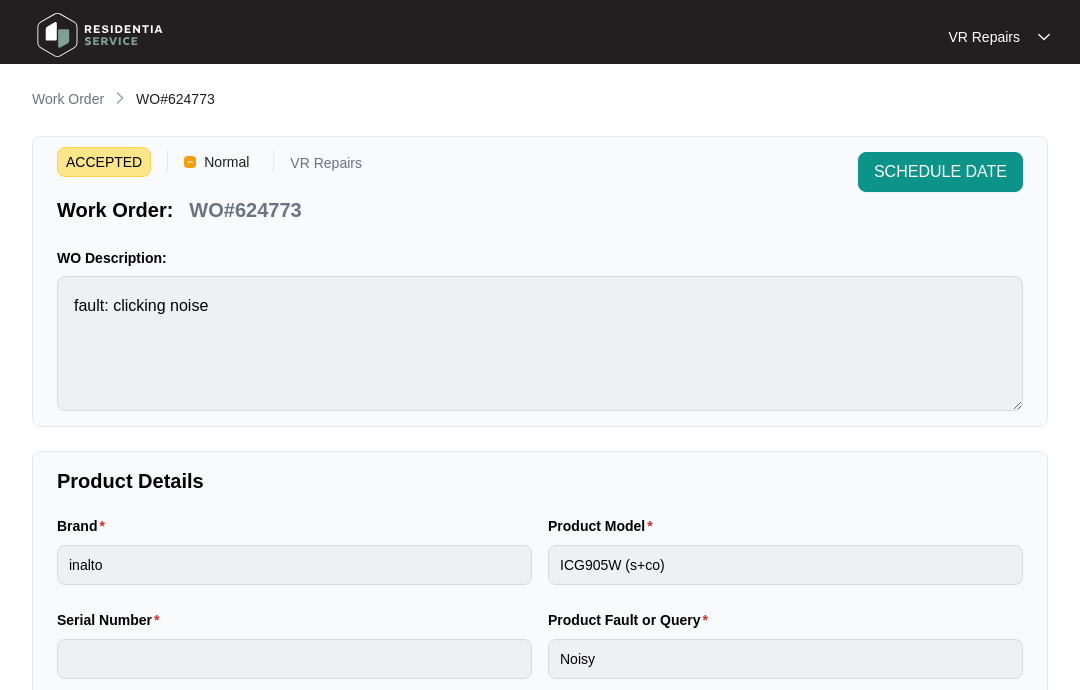 click on "Work Order" at bounding box center [68, 99] 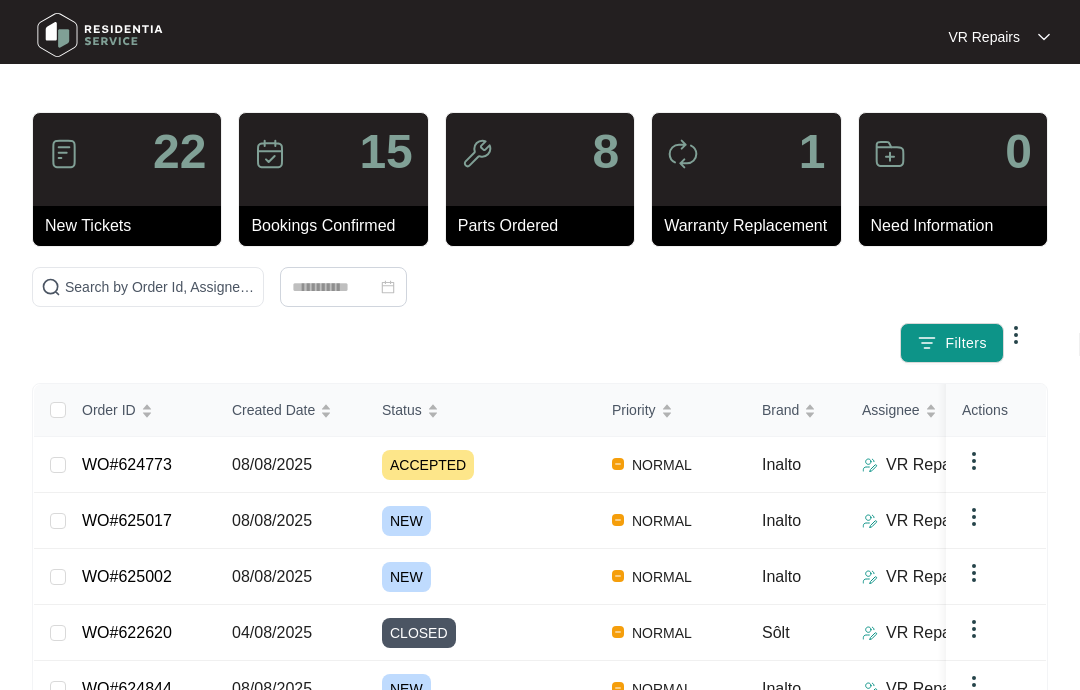scroll, scrollTop: 0, scrollLeft: 0, axis: both 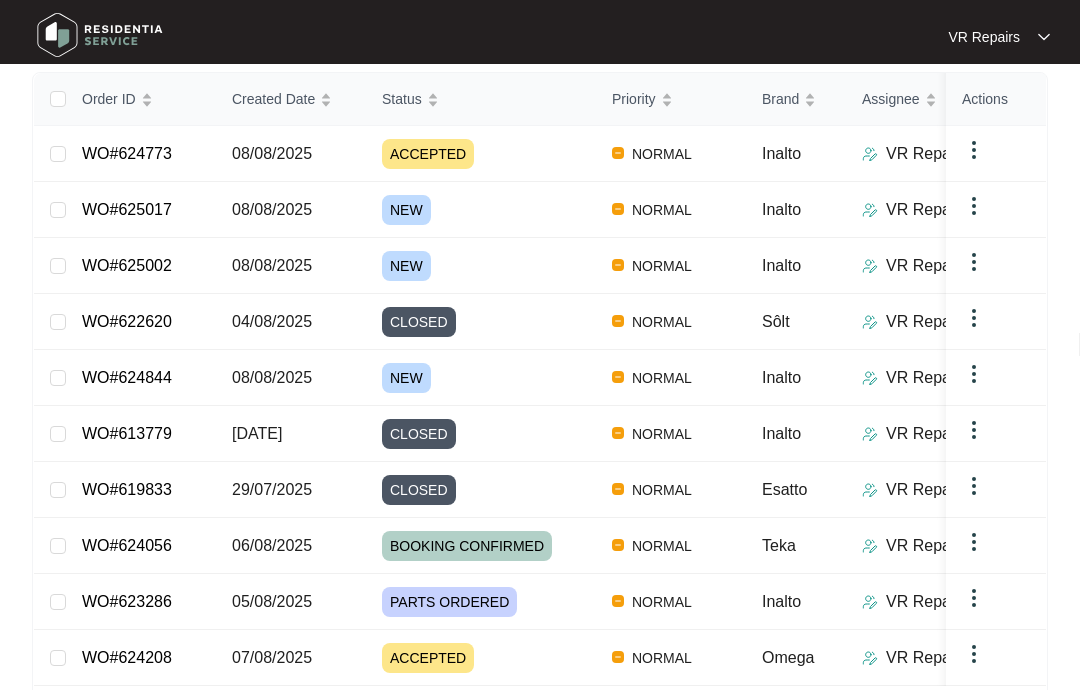 click on "WO#624844" at bounding box center [127, 377] 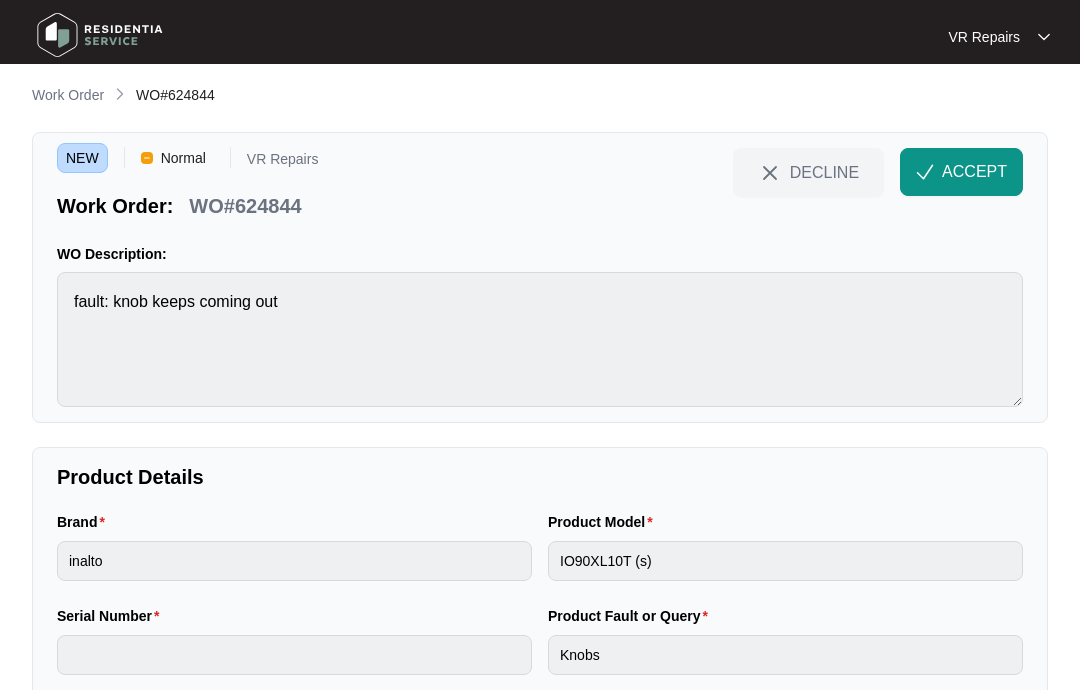 scroll, scrollTop: 3, scrollLeft: 0, axis: vertical 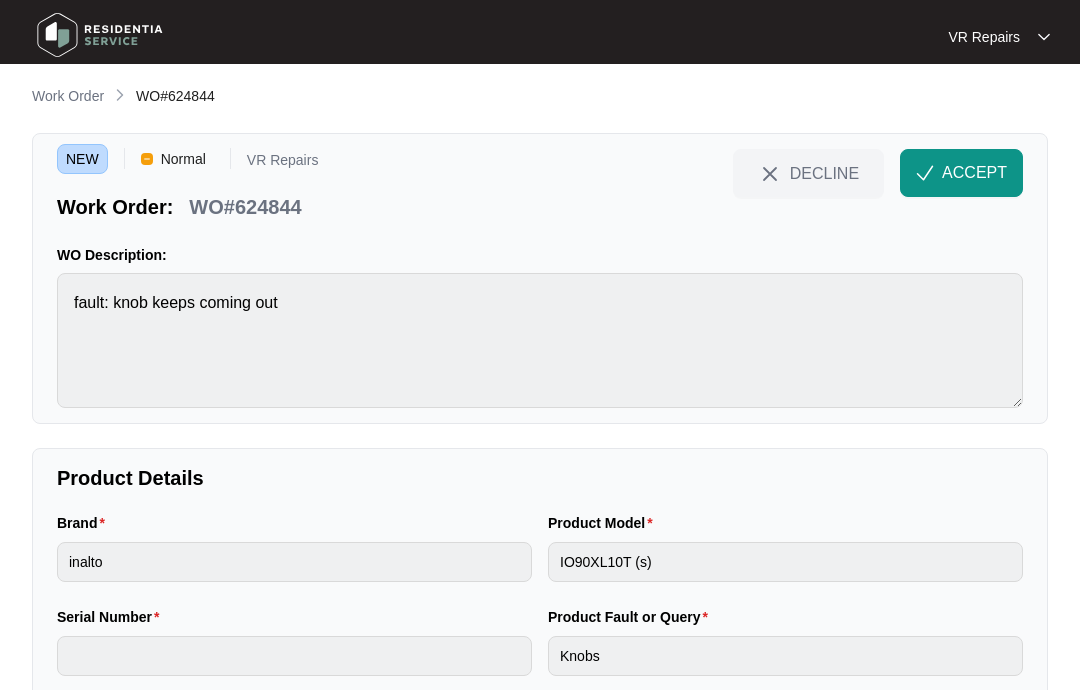 click on "ACCEPT" at bounding box center (974, 173) 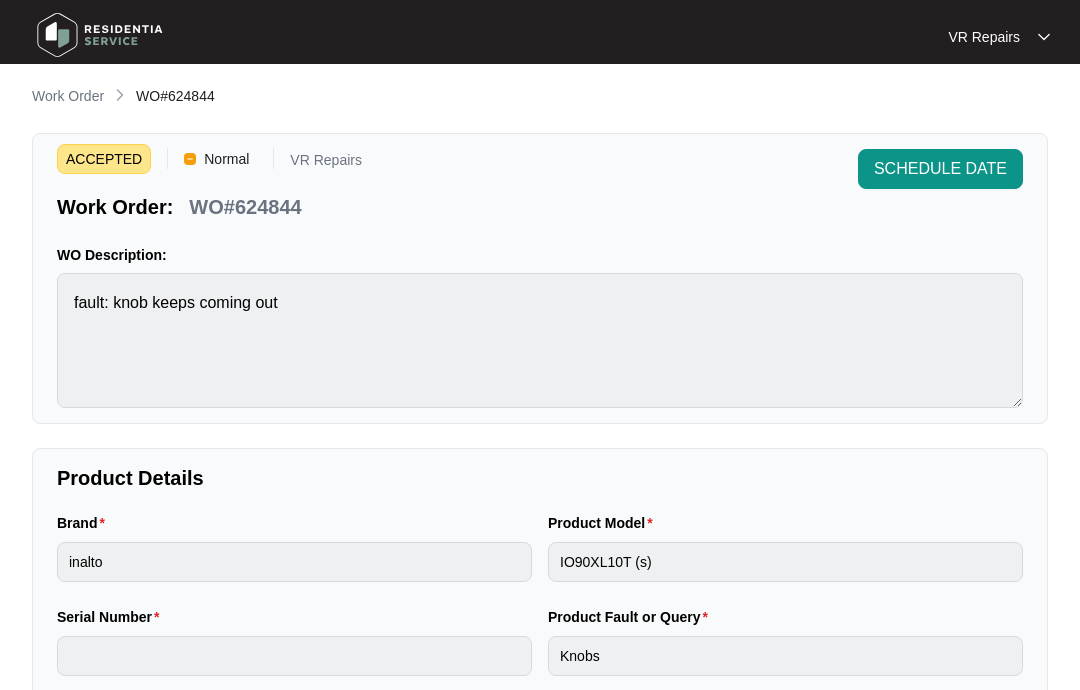 click on "Work Order" at bounding box center (68, 96) 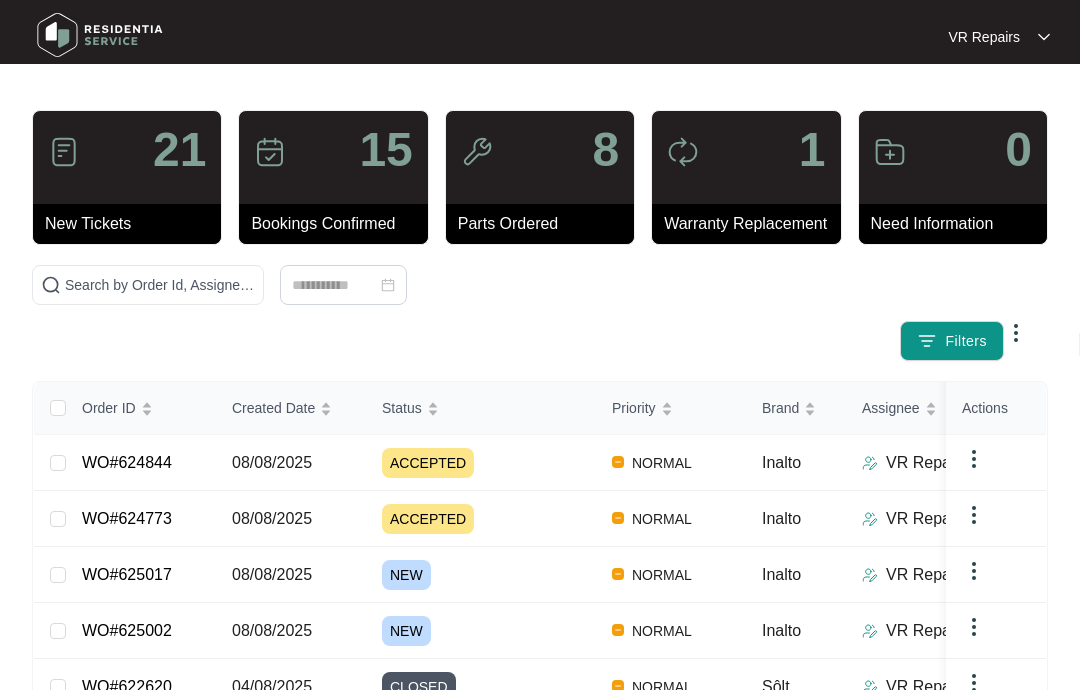 scroll, scrollTop: 0, scrollLeft: 0, axis: both 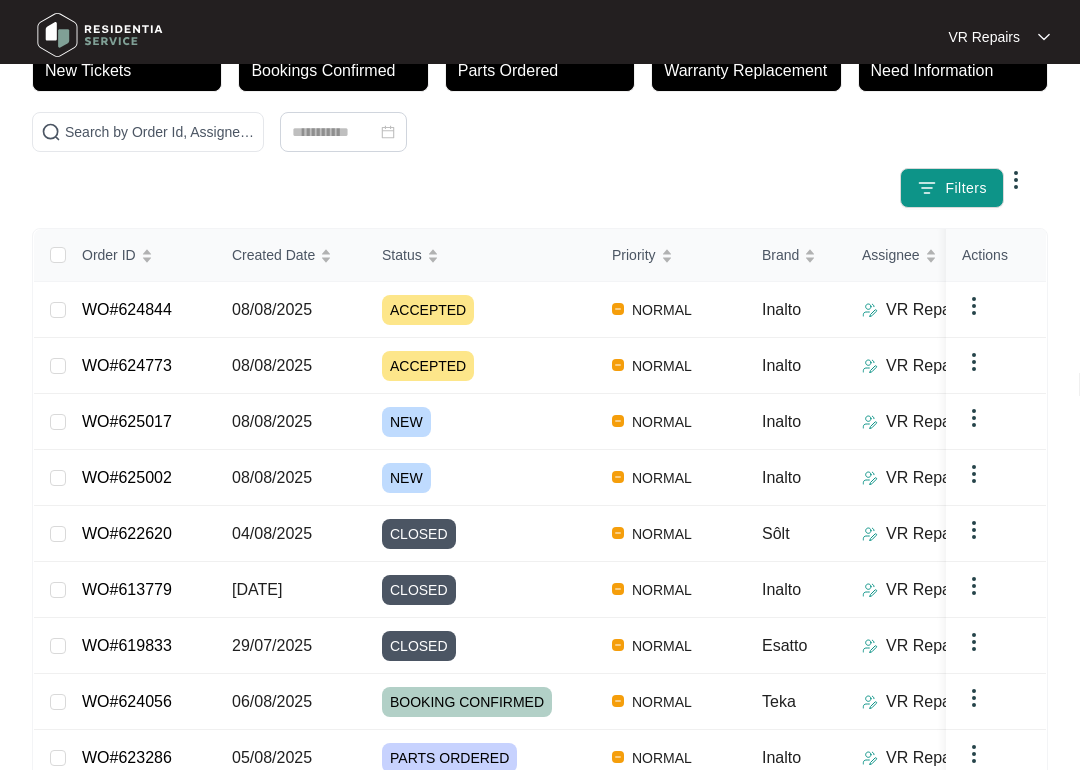 click on "WO#625002" at bounding box center [127, 477] 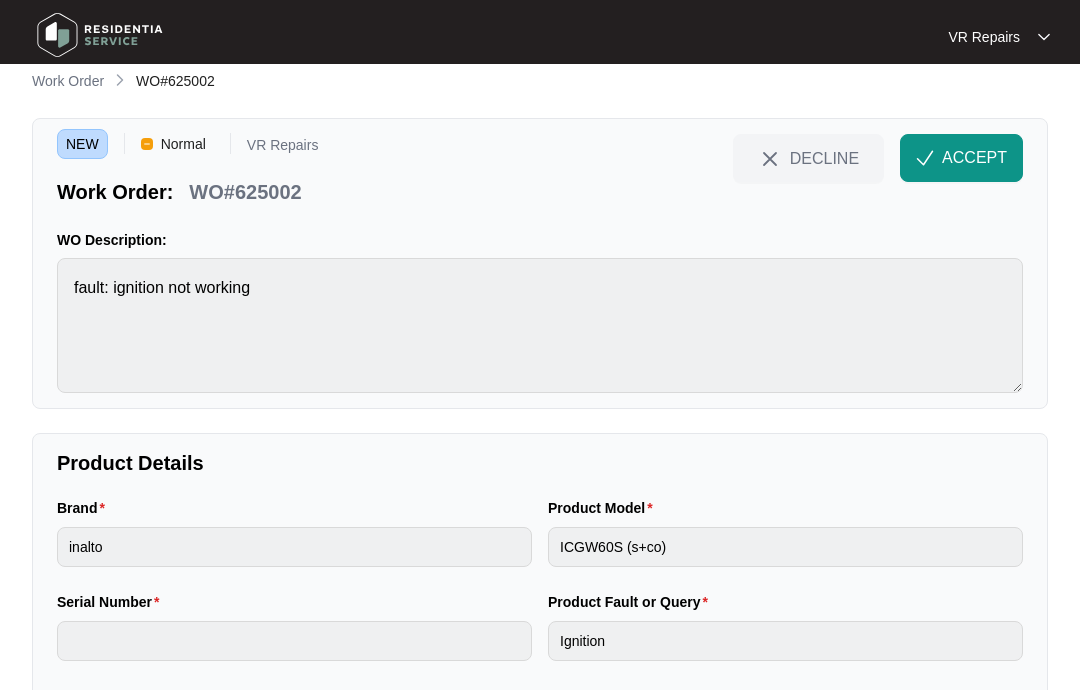 scroll, scrollTop: 0, scrollLeft: 0, axis: both 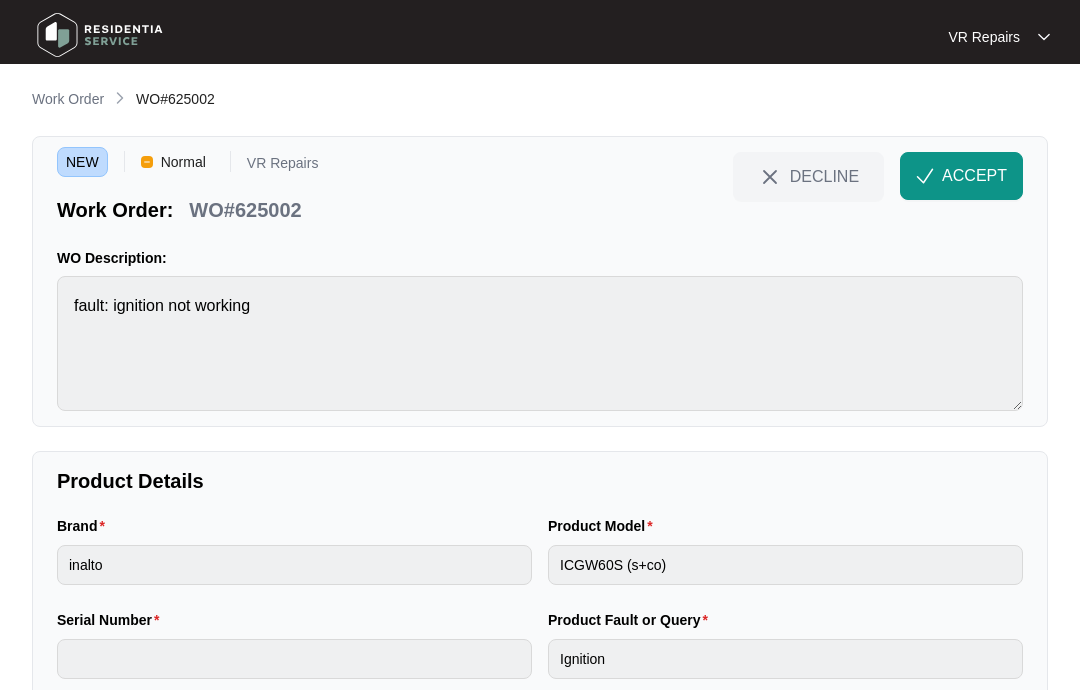 click on "ACCEPT" at bounding box center [974, 176] 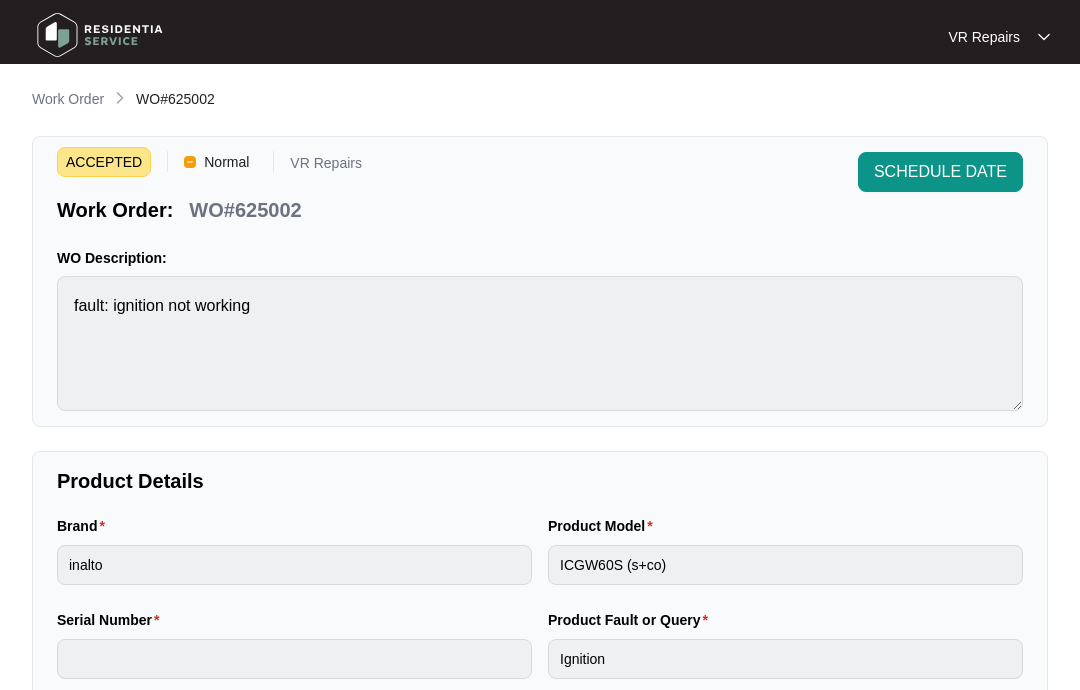 click on "Work Order" at bounding box center (68, 99) 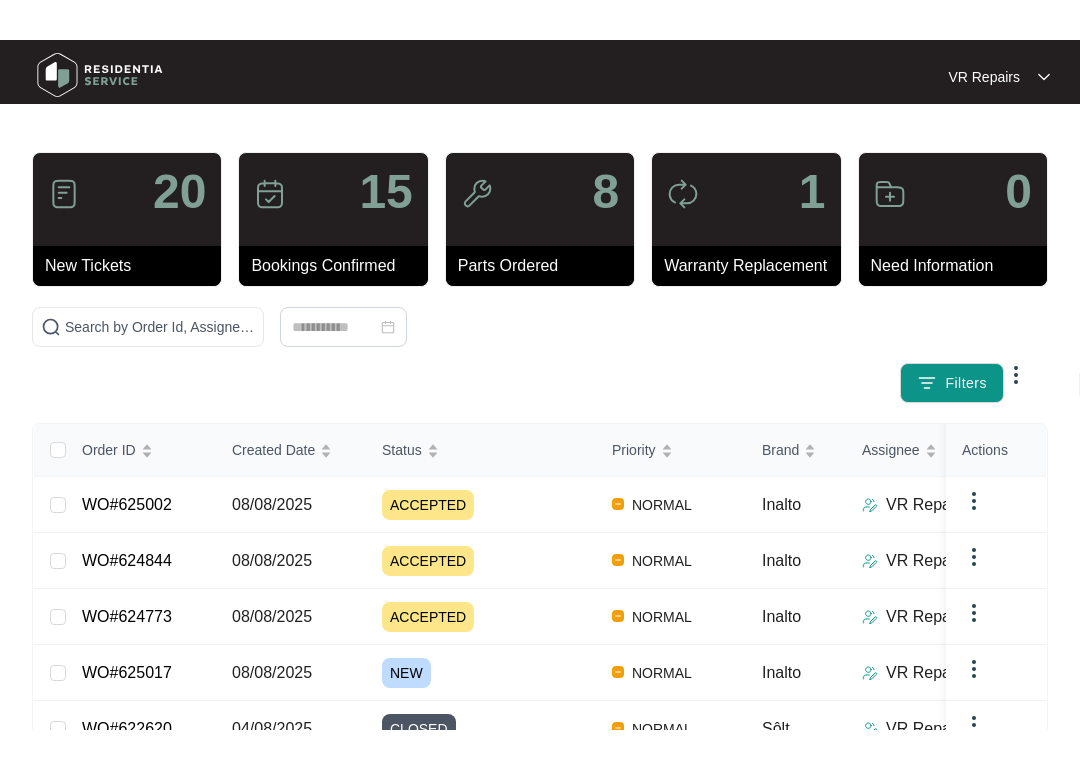 scroll, scrollTop: 156, scrollLeft: 0, axis: vertical 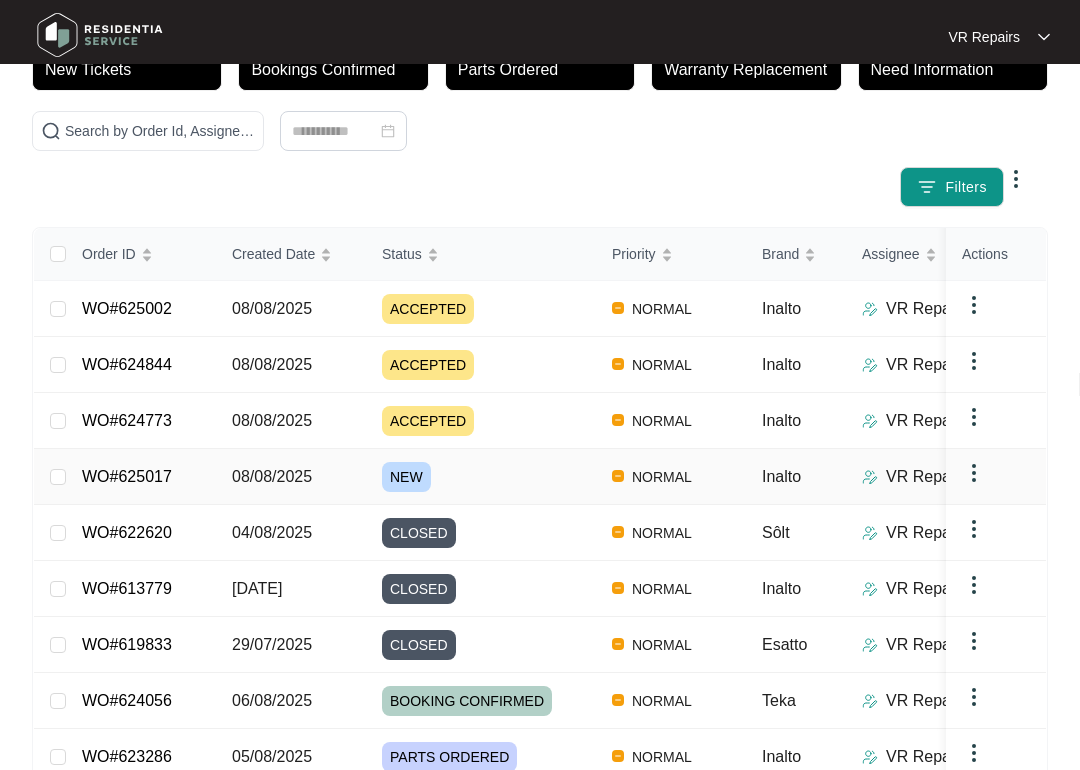 click on "WO#625017" at bounding box center [127, 476] 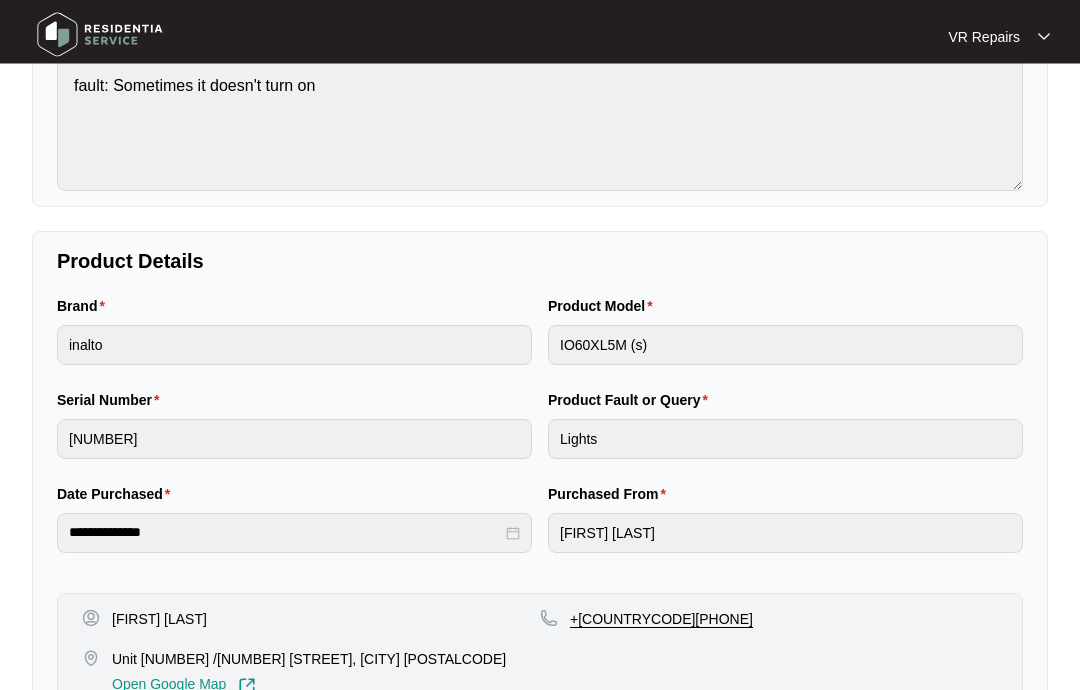 scroll, scrollTop: 0, scrollLeft: 0, axis: both 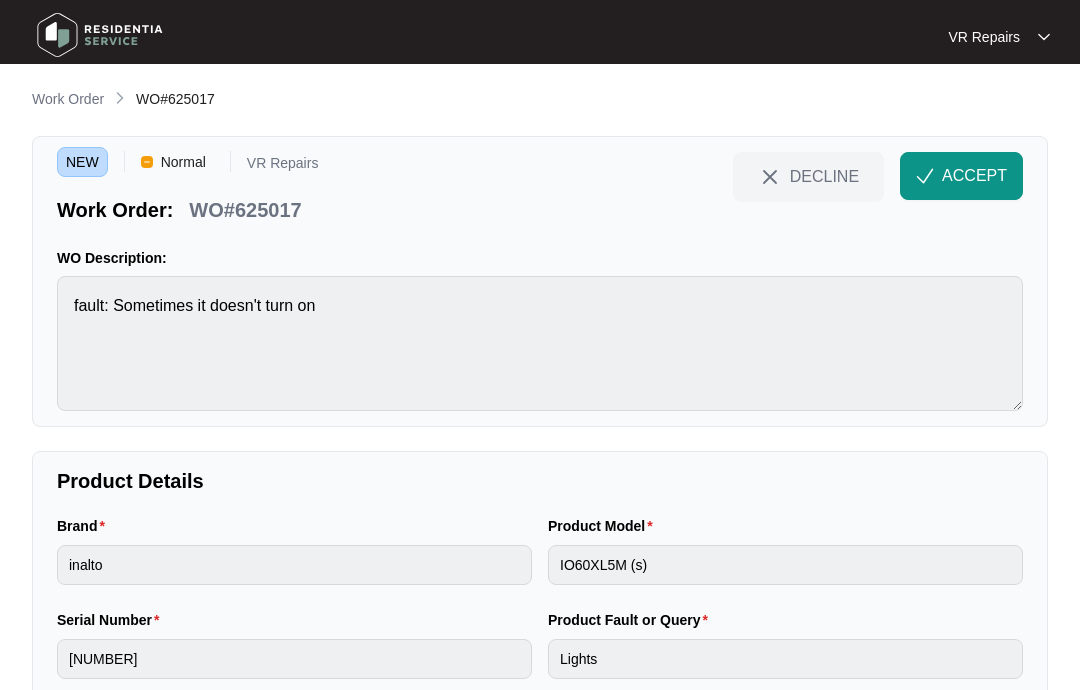 click on "ACCEPT" at bounding box center [974, 176] 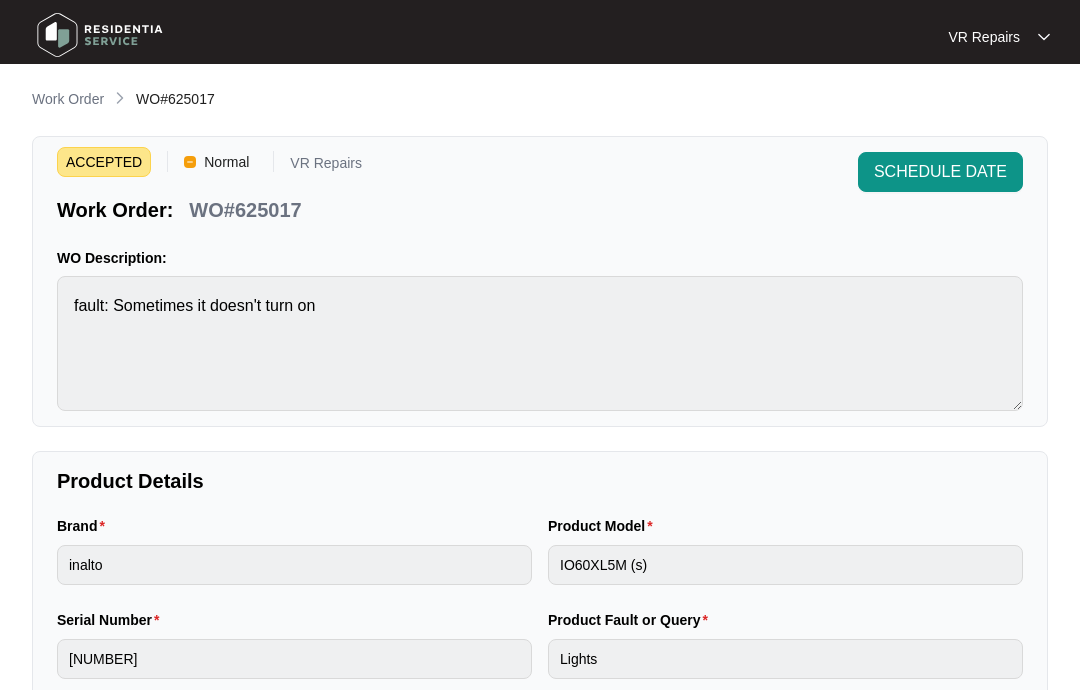 click on "Work Order" at bounding box center (68, 99) 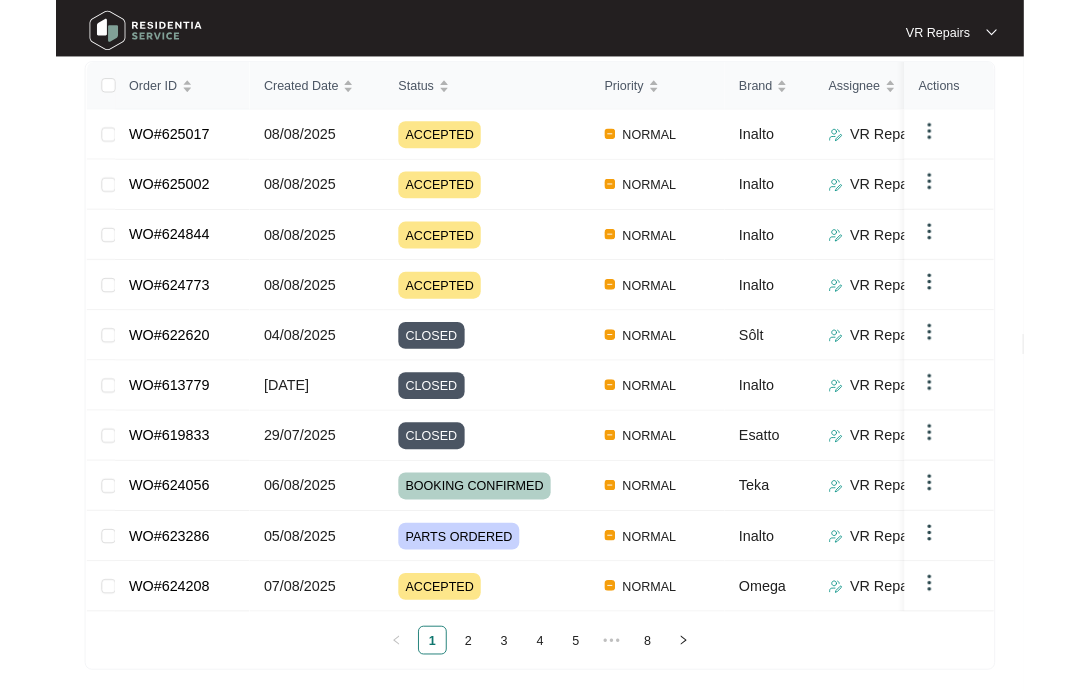 scroll, scrollTop: 394, scrollLeft: 0, axis: vertical 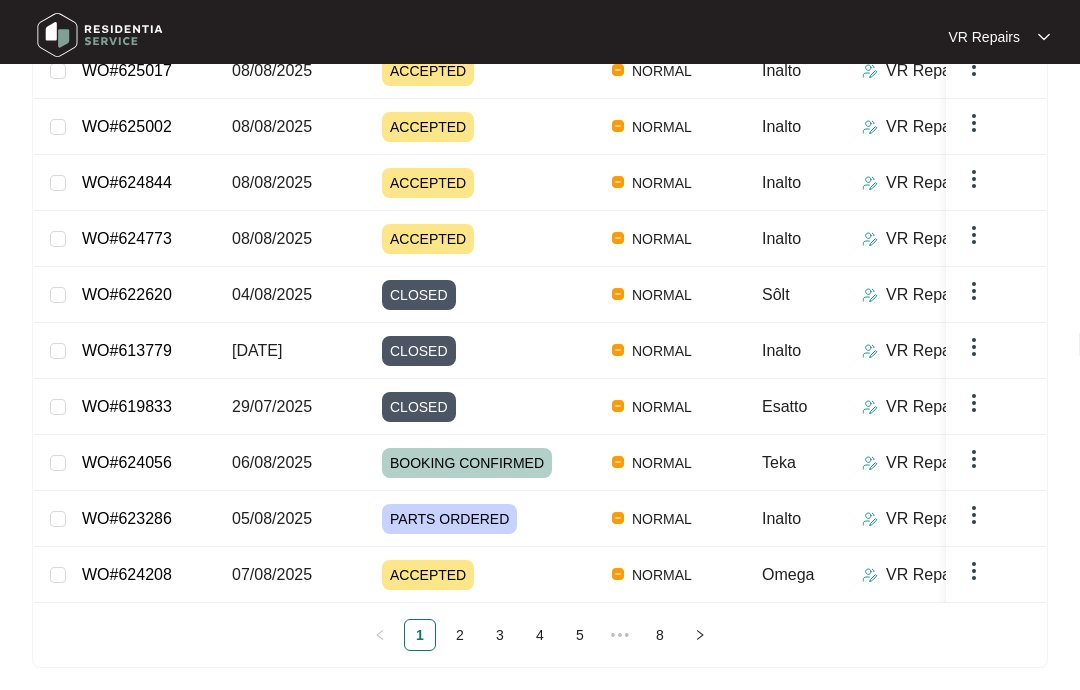 click on "2" at bounding box center [460, 635] 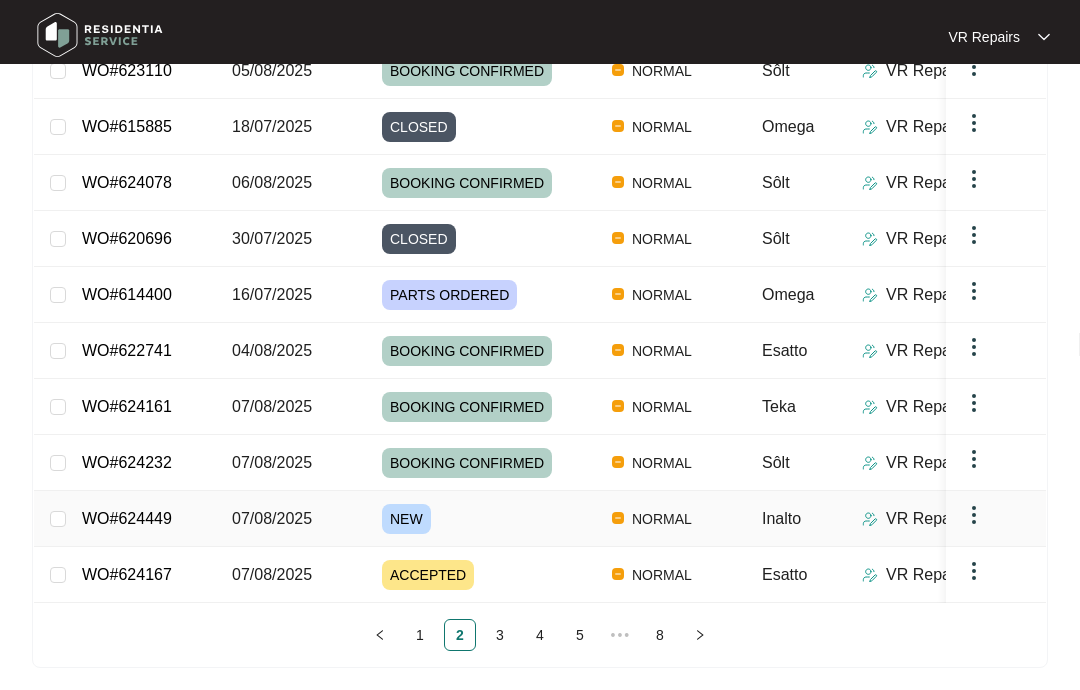 click on "WO#624449" at bounding box center [141, 519] 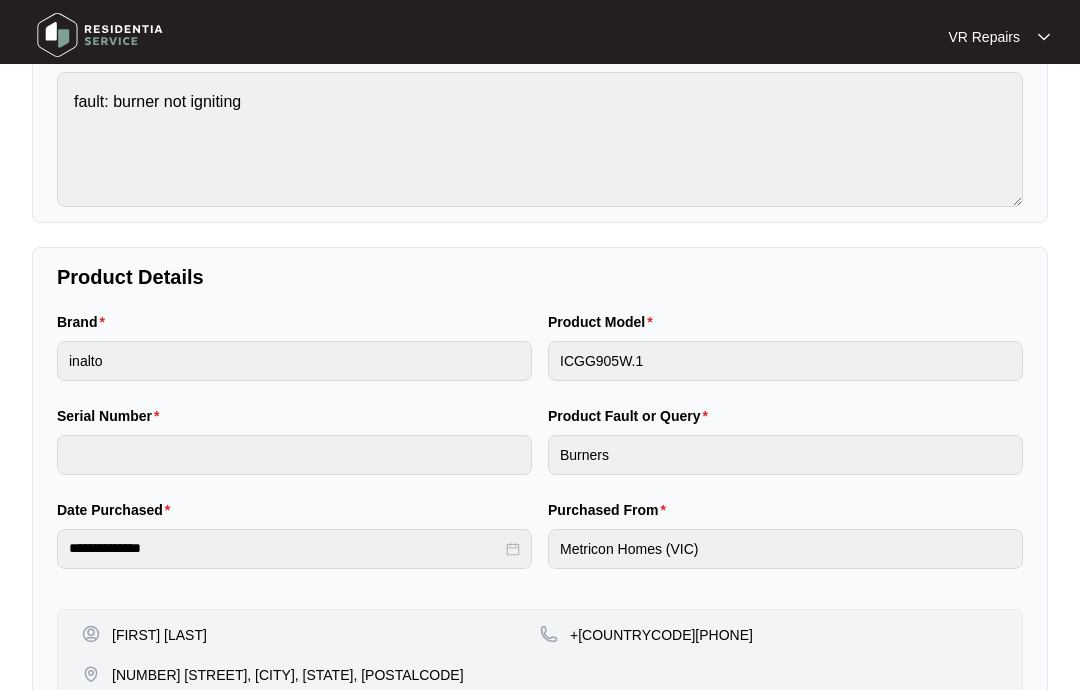 scroll, scrollTop: 0, scrollLeft: 0, axis: both 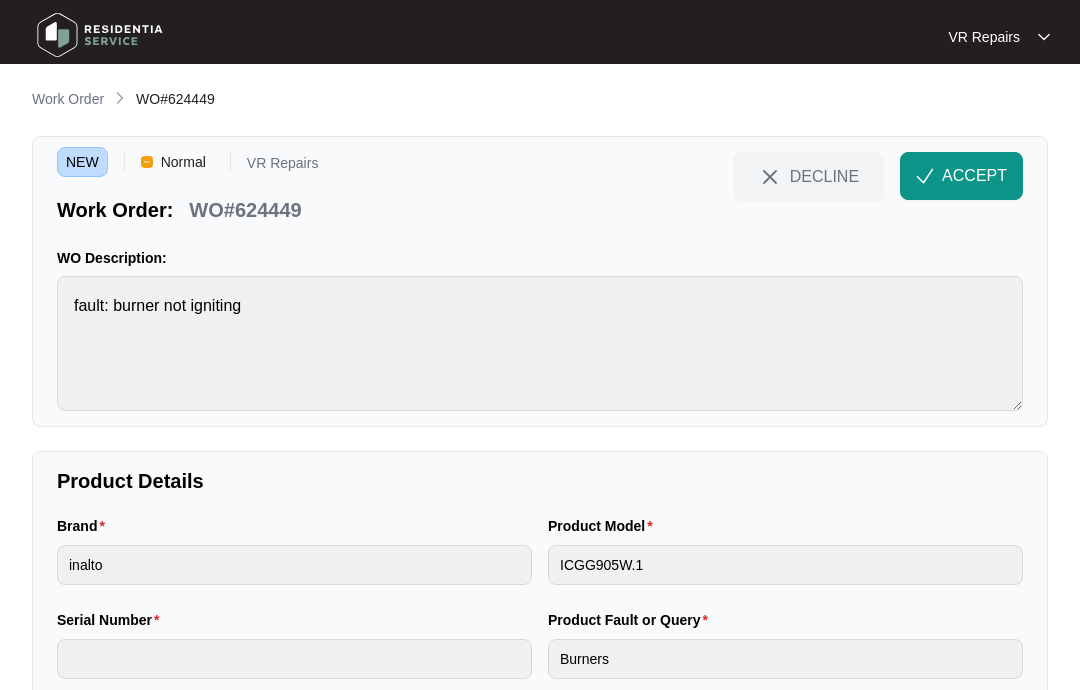 click on "ACCEPT" at bounding box center (974, 176) 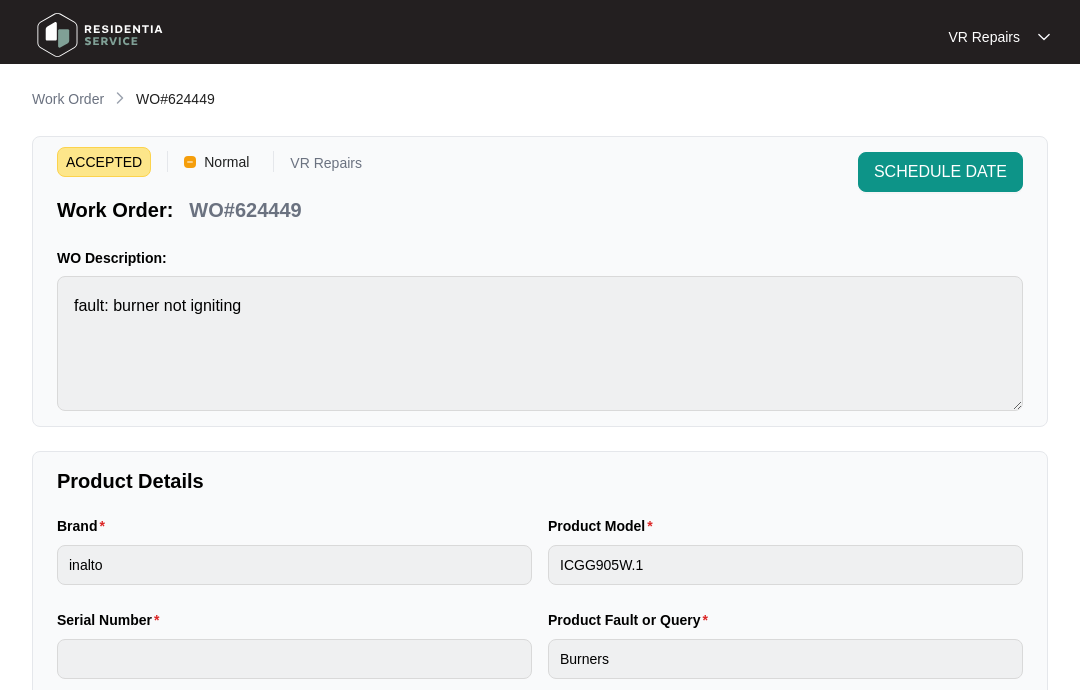 click on "Work Order" at bounding box center (68, 99) 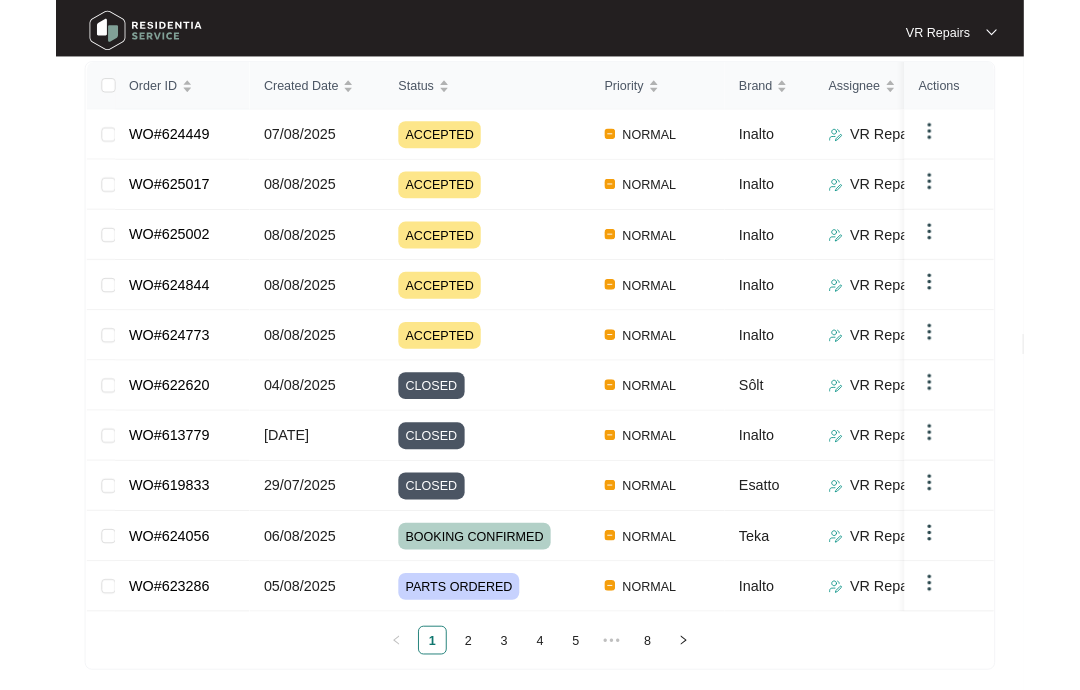 scroll, scrollTop: 394, scrollLeft: 0, axis: vertical 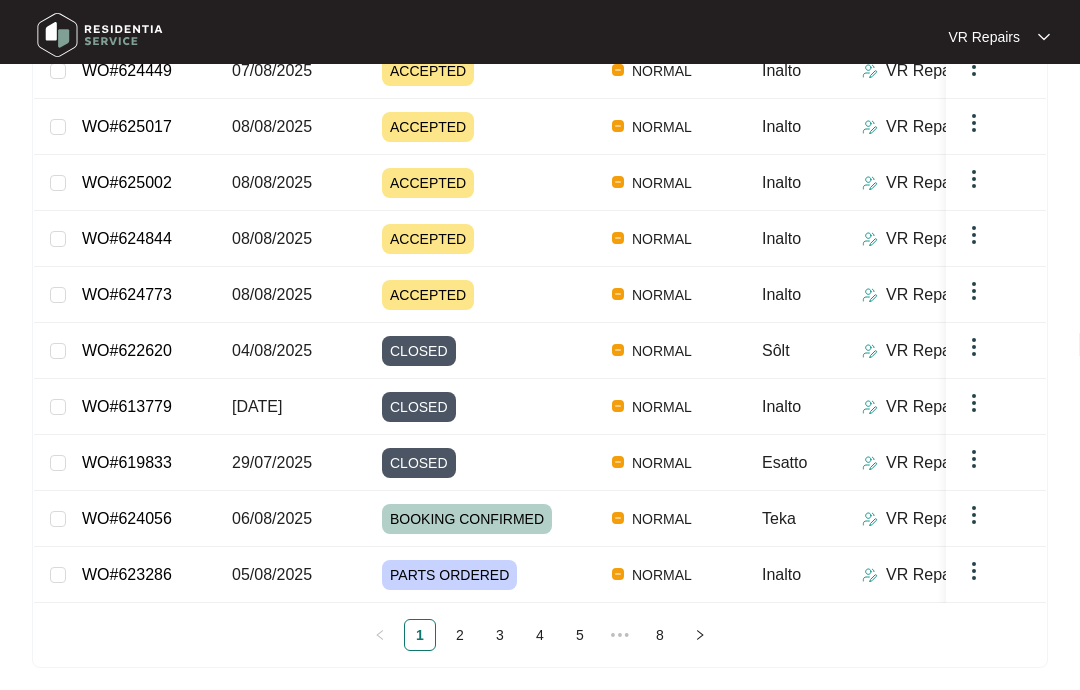 click on "4" at bounding box center (540, 635) 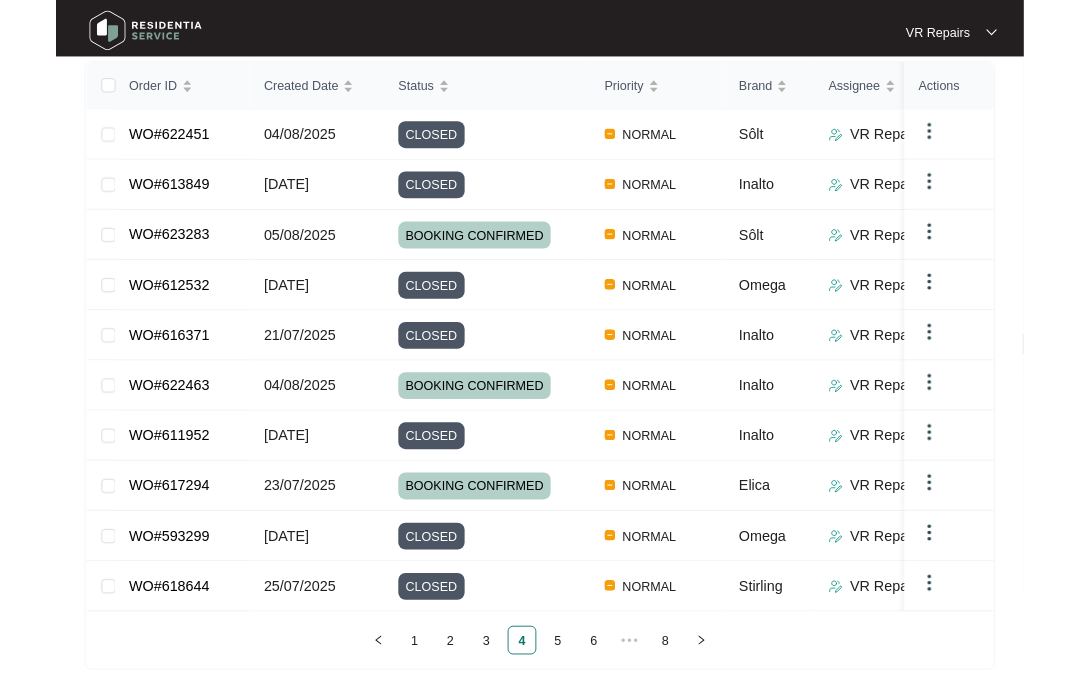 scroll, scrollTop: 394, scrollLeft: 0, axis: vertical 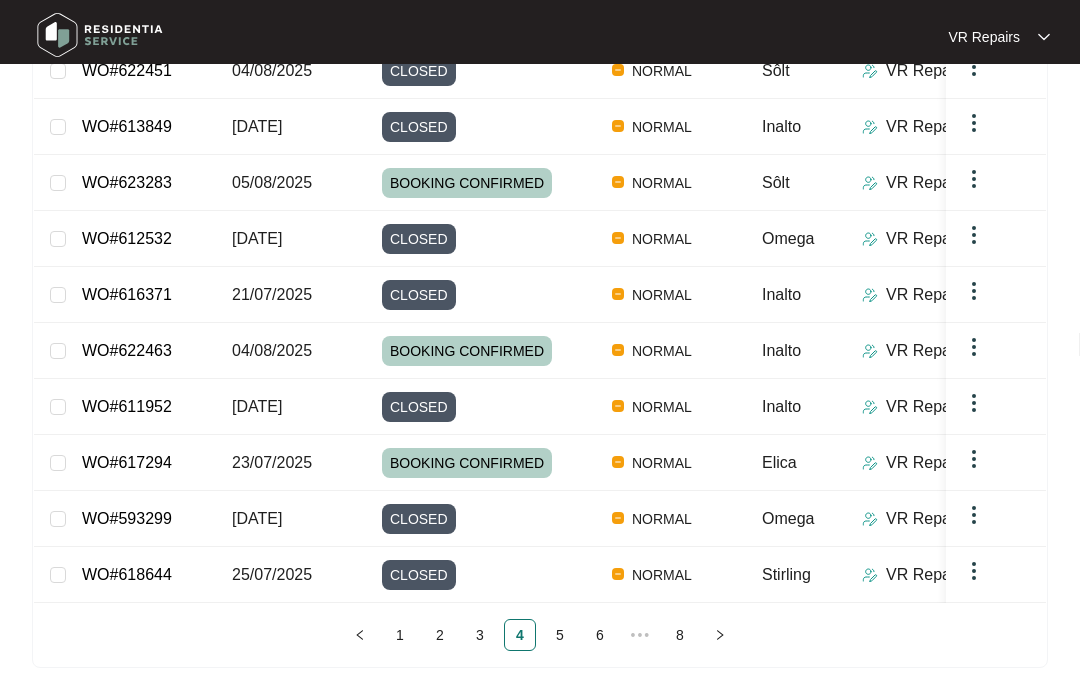click on "5" at bounding box center (560, 635) 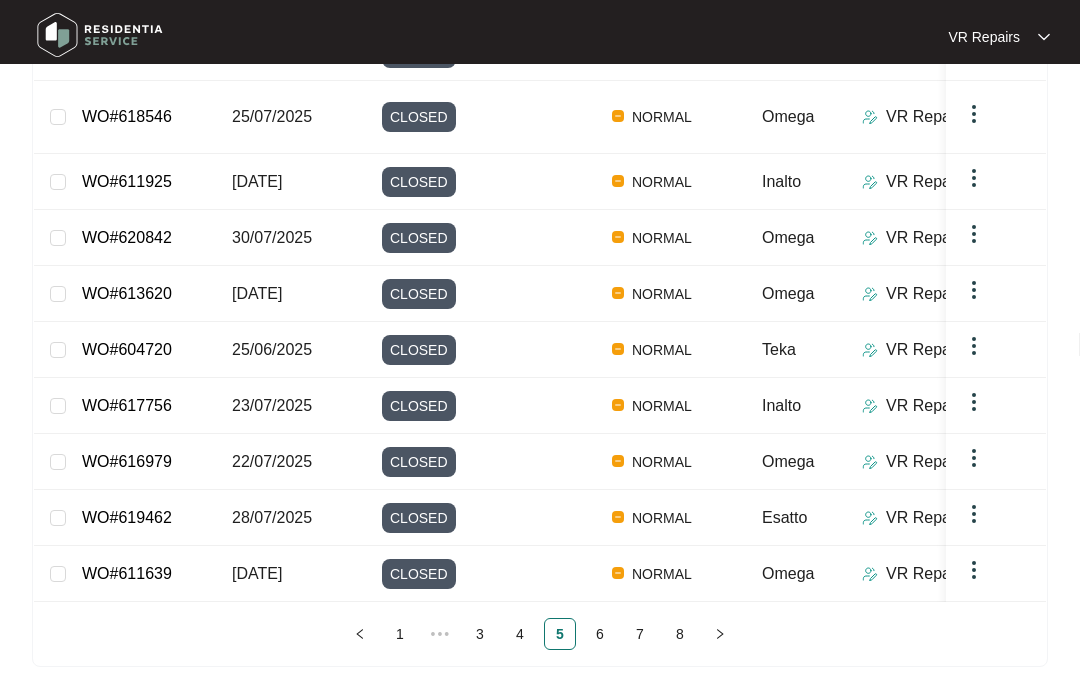click on "3" at bounding box center (480, 634) 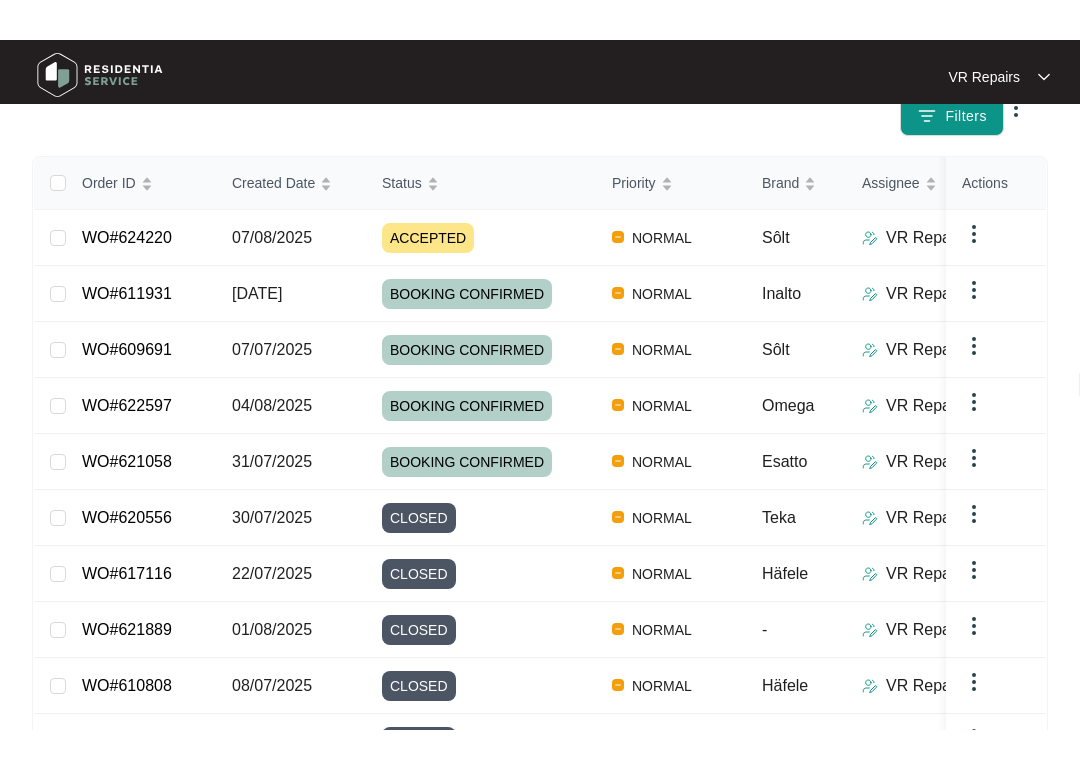 scroll, scrollTop: 314, scrollLeft: 0, axis: vertical 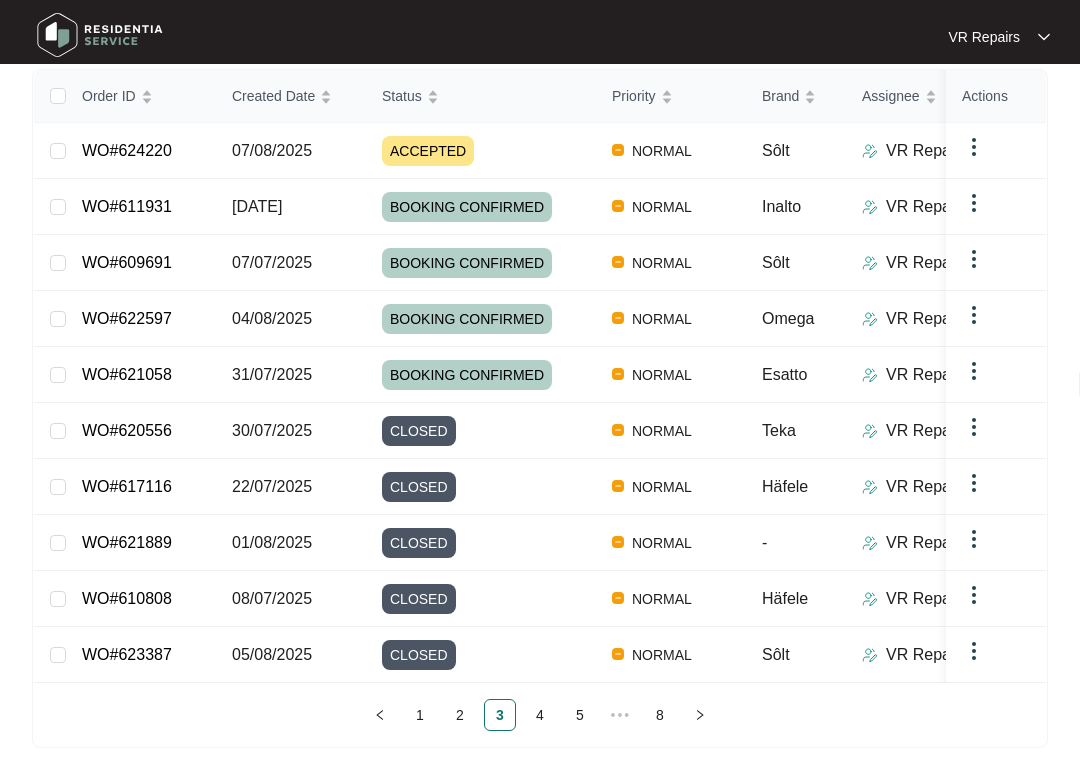 click on "2" at bounding box center (460, 715) 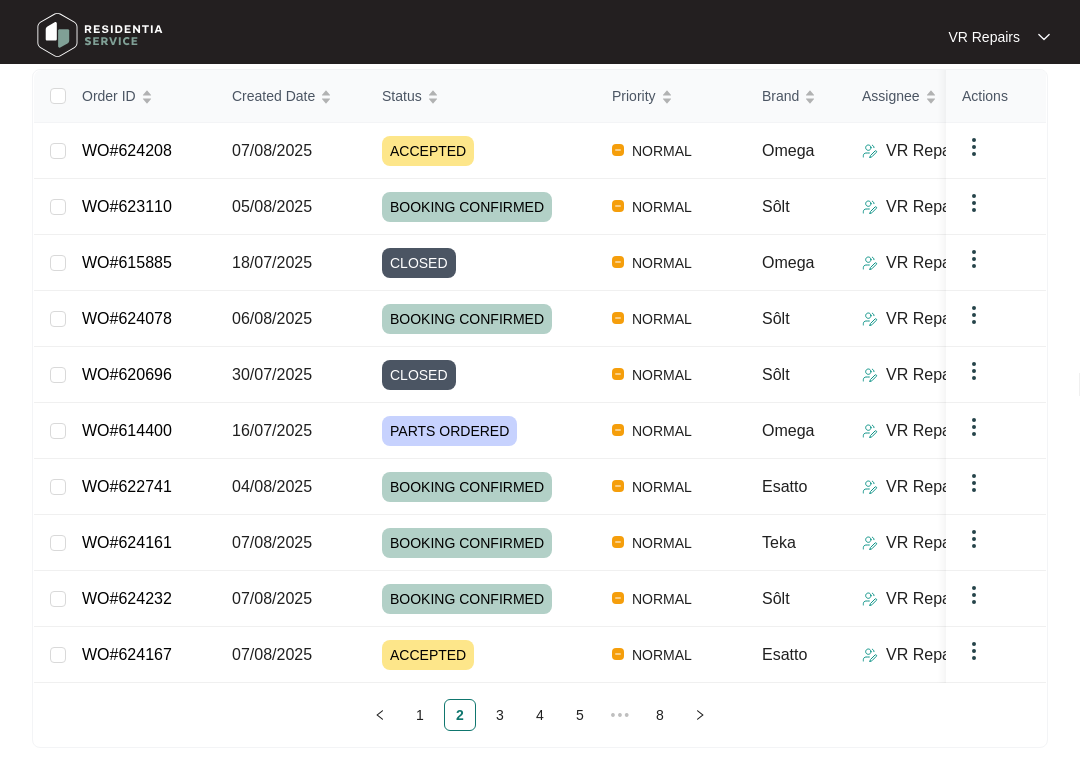 click on "5" at bounding box center [580, 715] 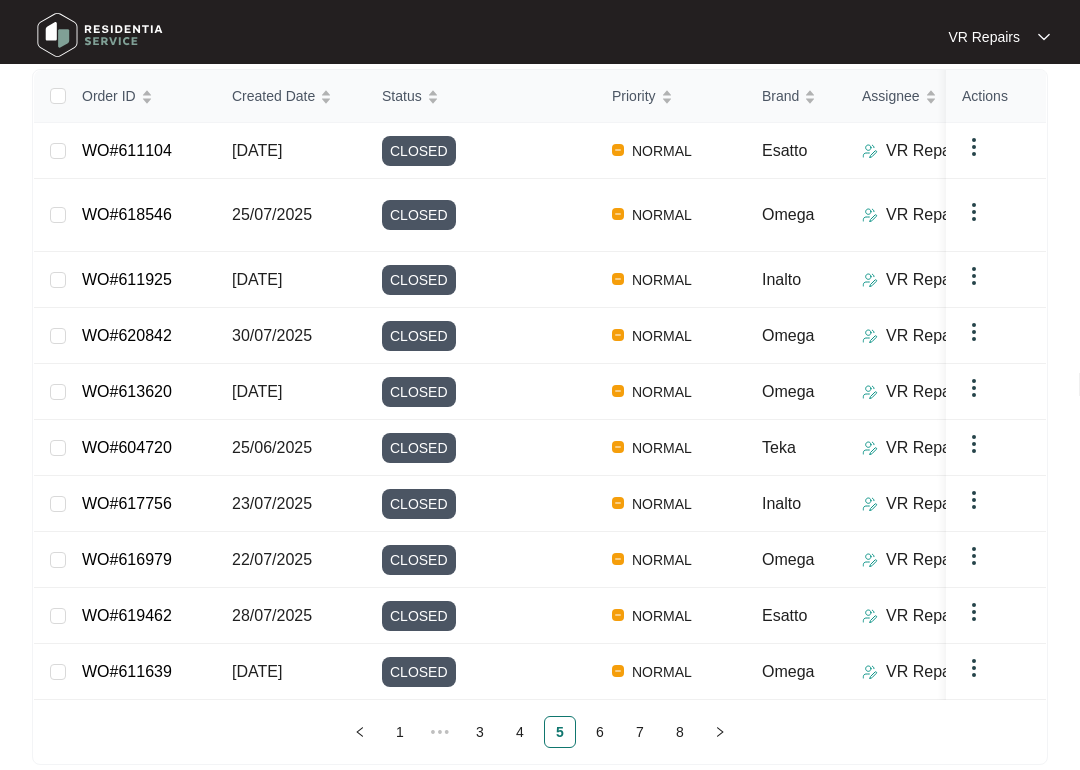 scroll, scrollTop: 332, scrollLeft: 0, axis: vertical 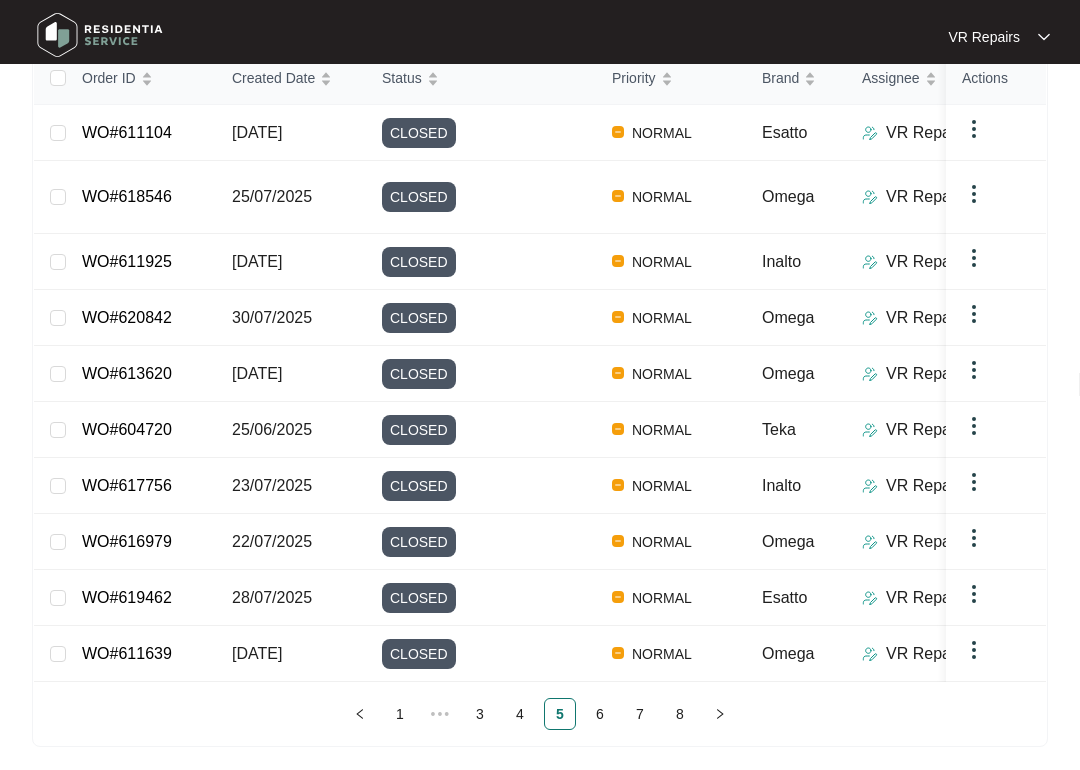 click on "6" at bounding box center (600, 714) 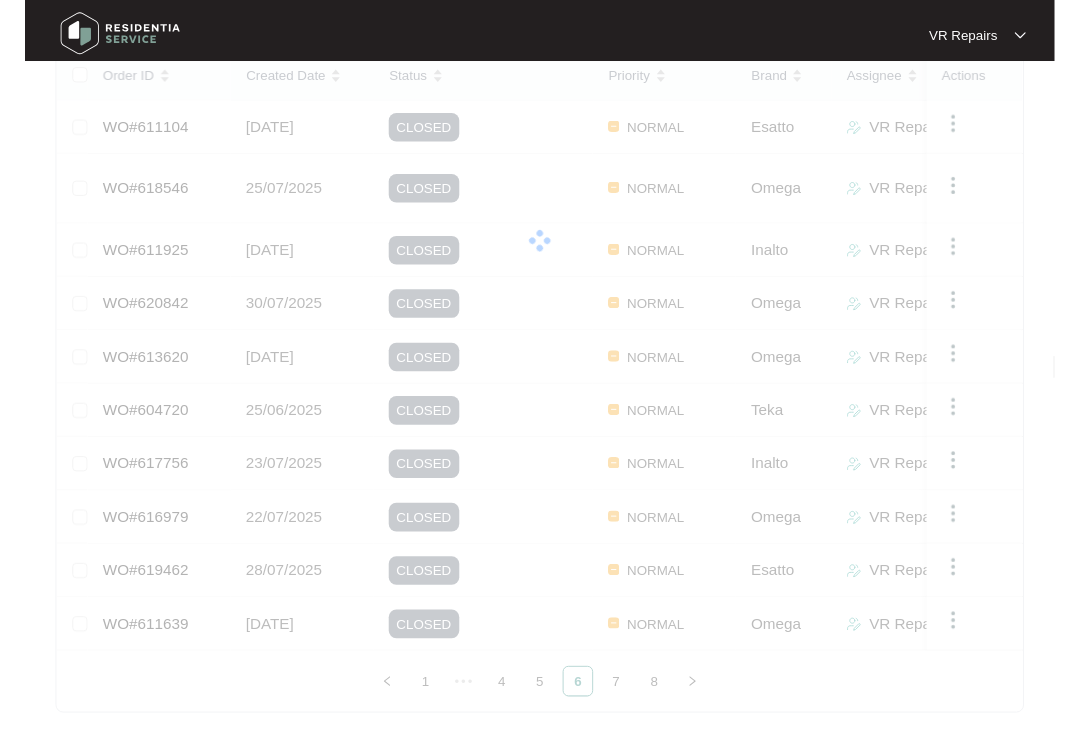 scroll, scrollTop: 332, scrollLeft: 0, axis: vertical 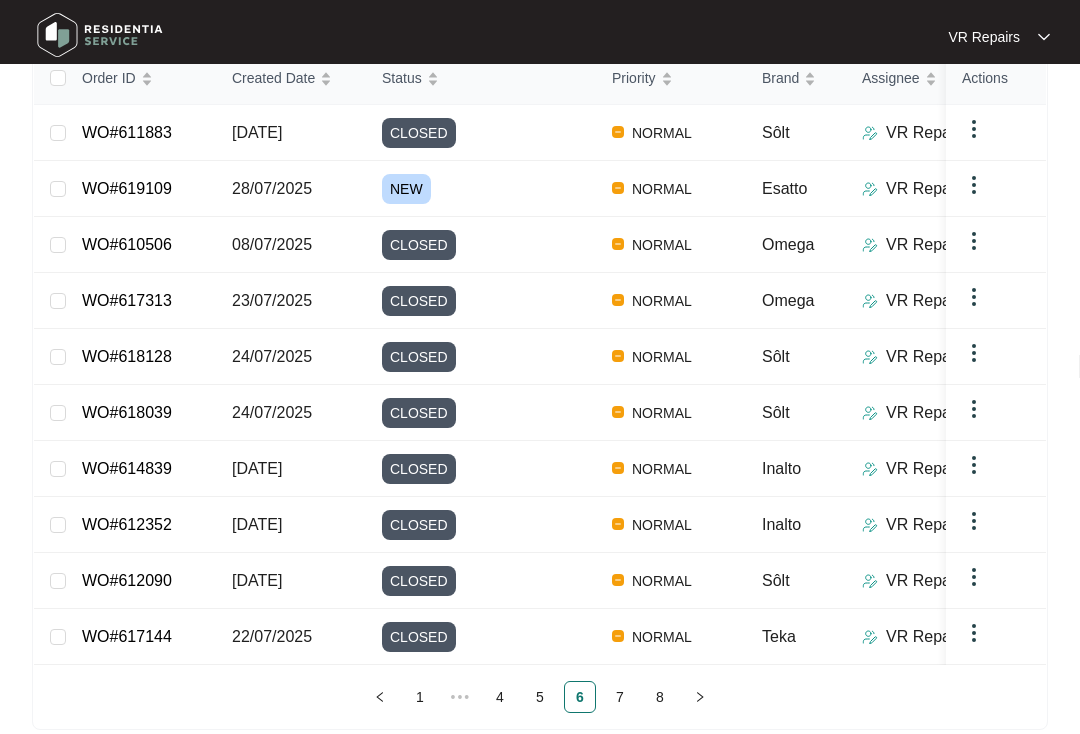 click on "WO#619109" at bounding box center [127, 188] 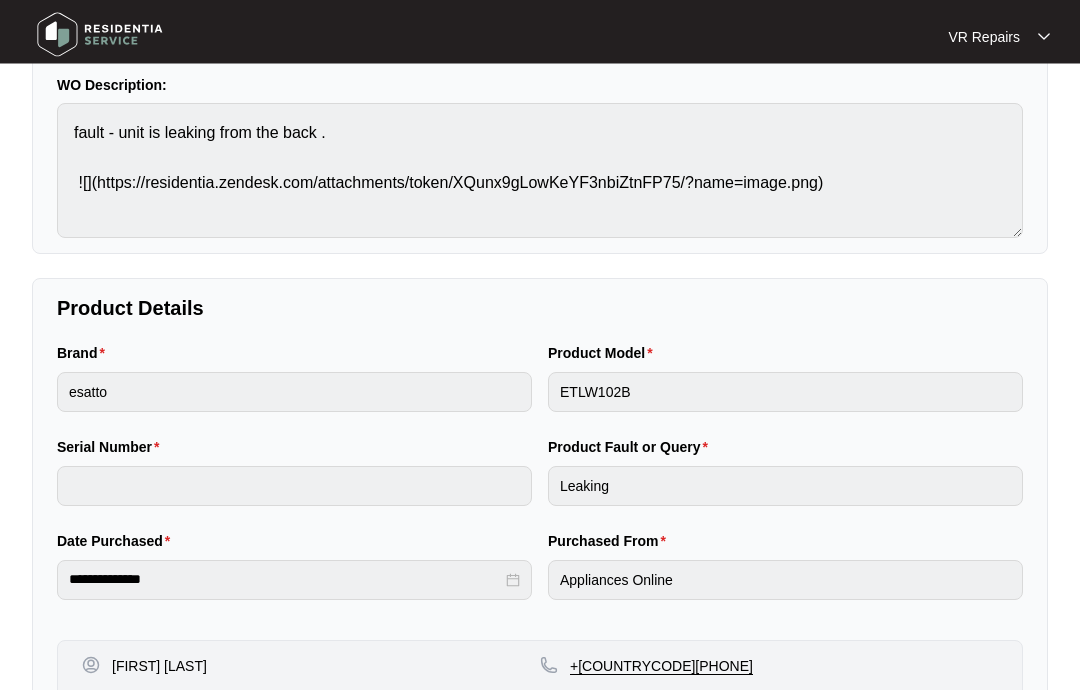 scroll, scrollTop: 0, scrollLeft: 0, axis: both 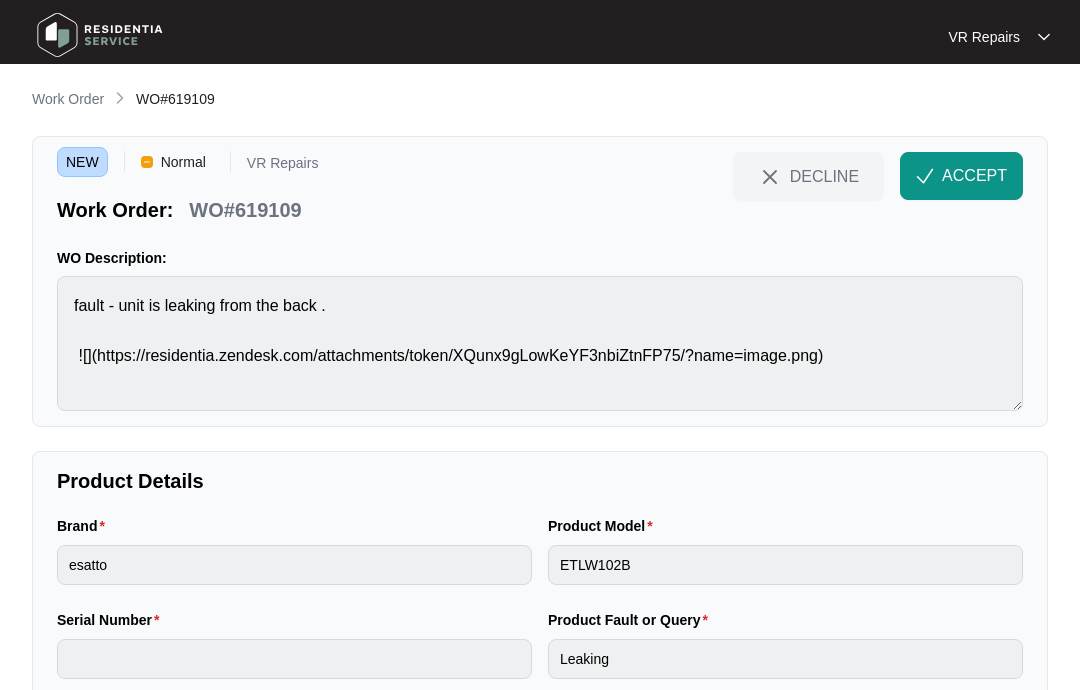 click on "Work Order" at bounding box center [68, 99] 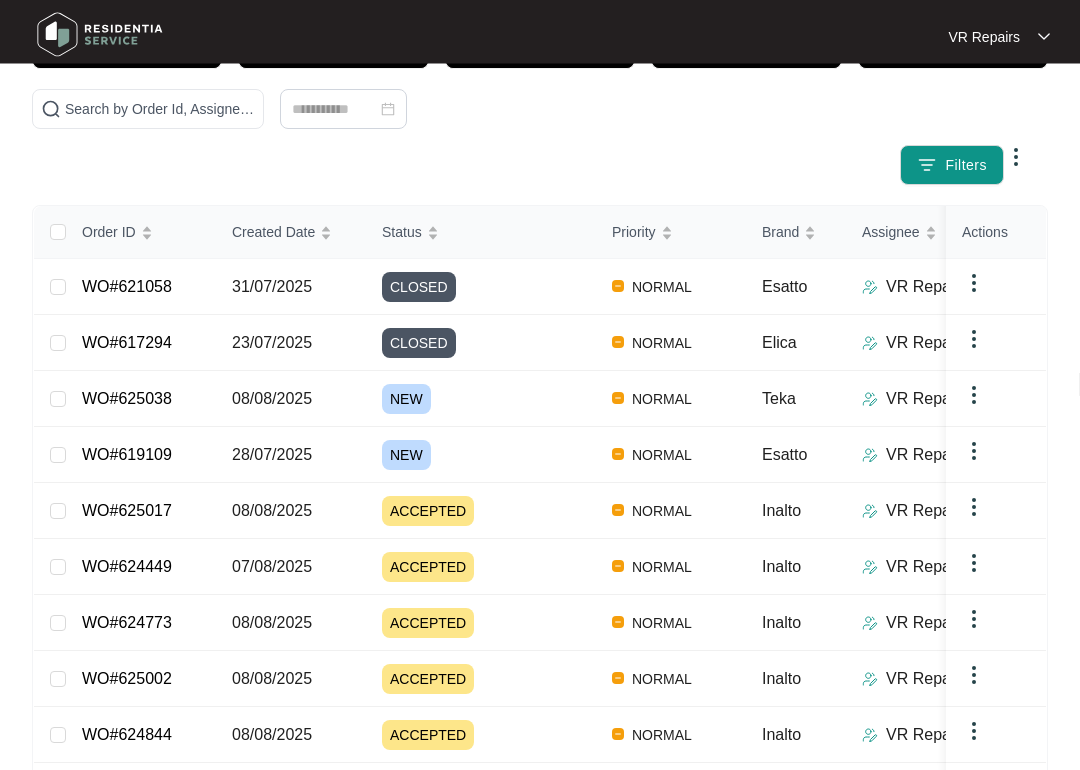 scroll, scrollTop: 179, scrollLeft: 0, axis: vertical 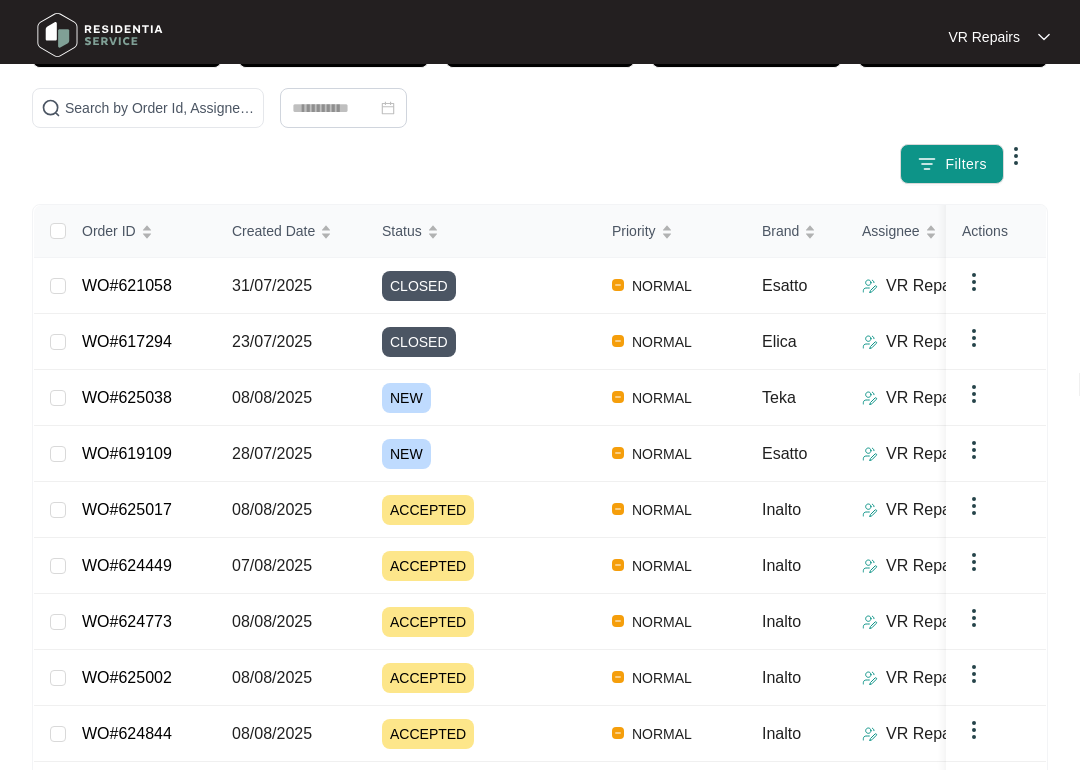 click on "WO#625038" at bounding box center [127, 397] 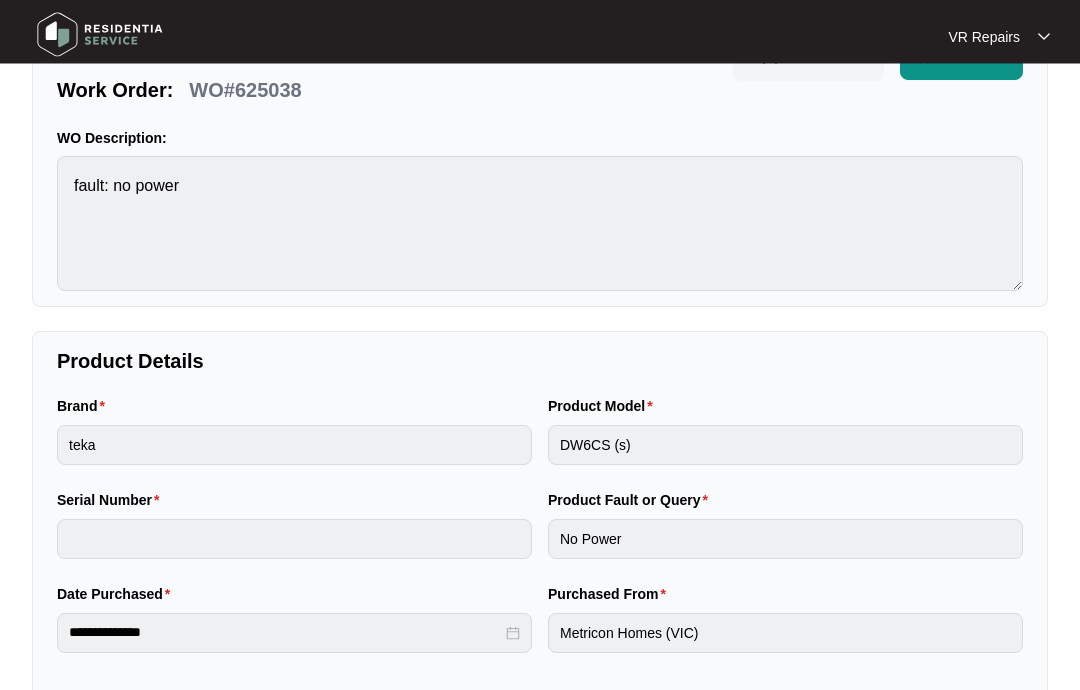 scroll, scrollTop: 0, scrollLeft: 0, axis: both 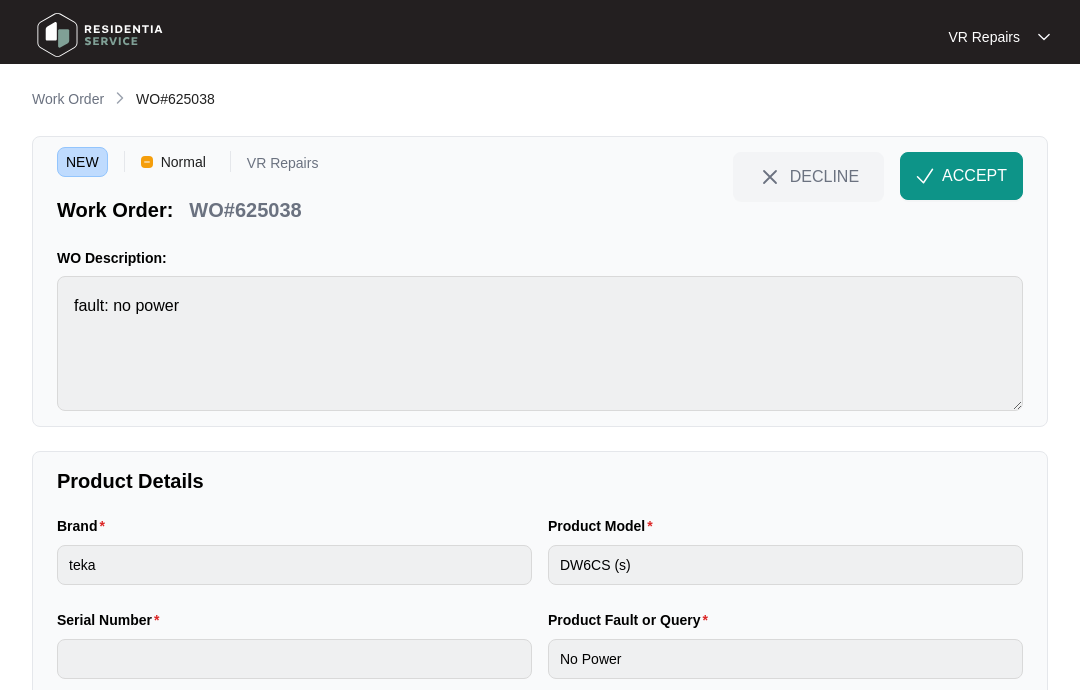click on "ACCEPT" at bounding box center [974, 176] 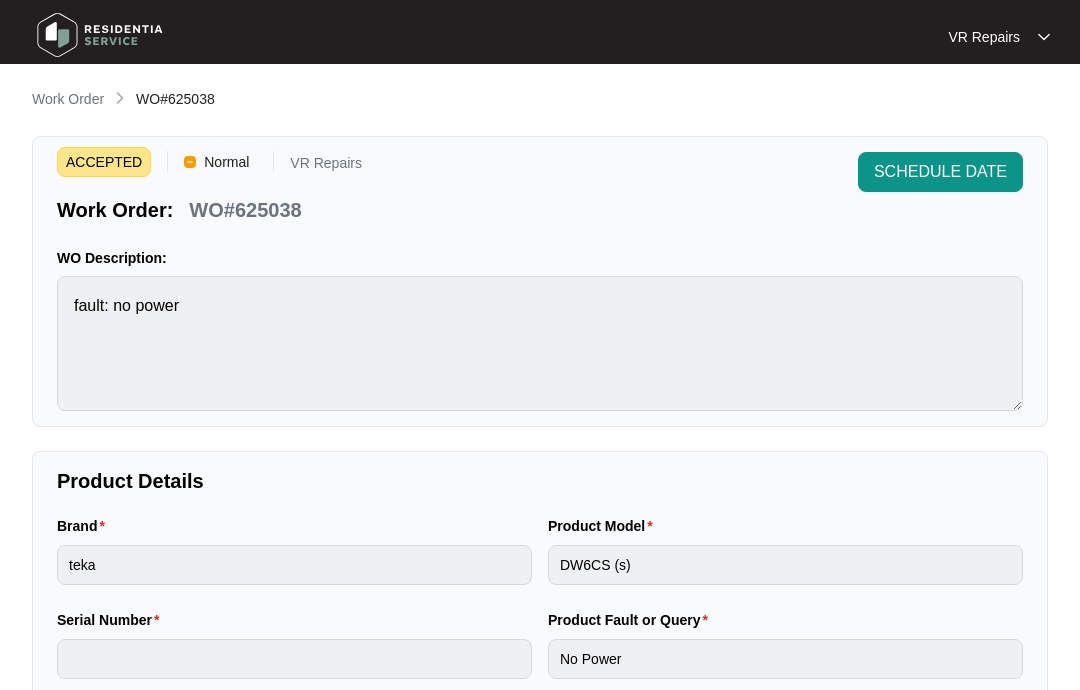 click on "Work Order" at bounding box center [68, 99] 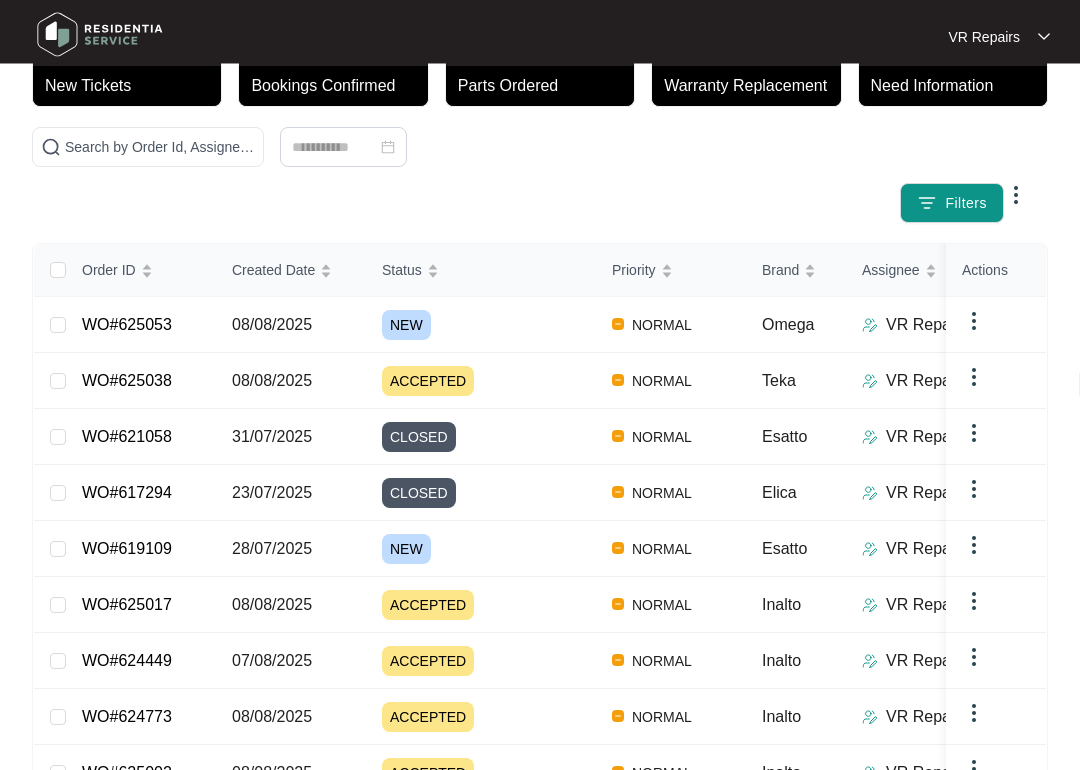 scroll, scrollTop: 140, scrollLeft: 0, axis: vertical 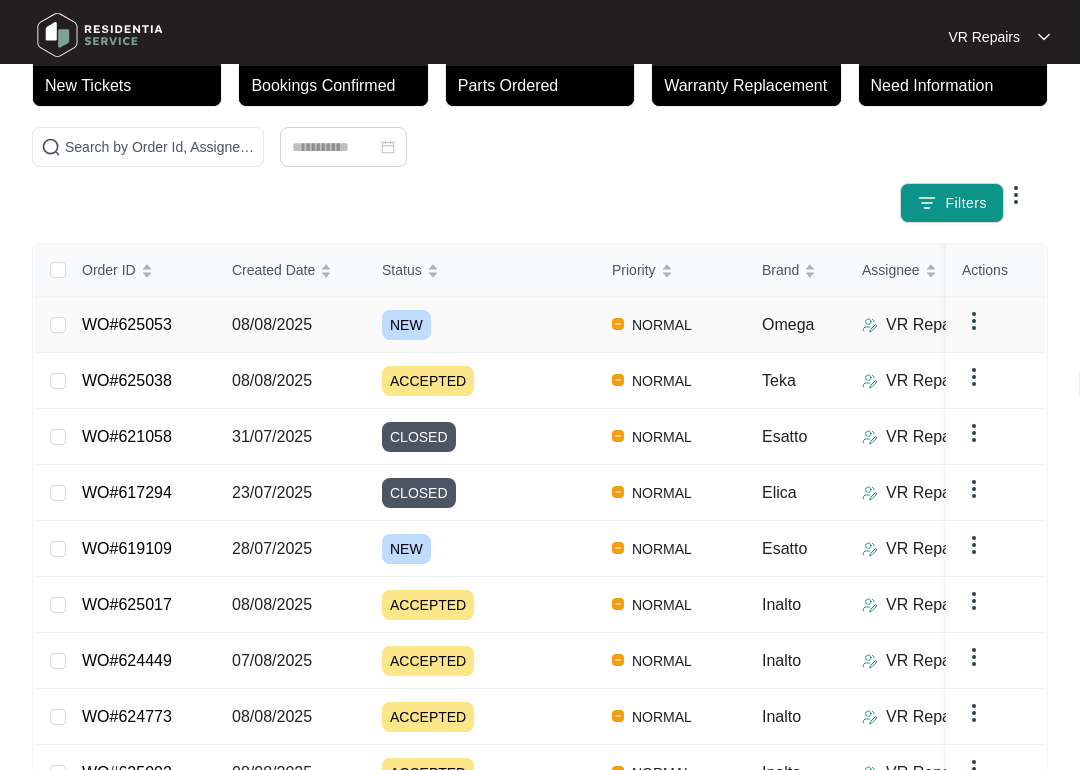 click on "WO#625053" at bounding box center [127, 324] 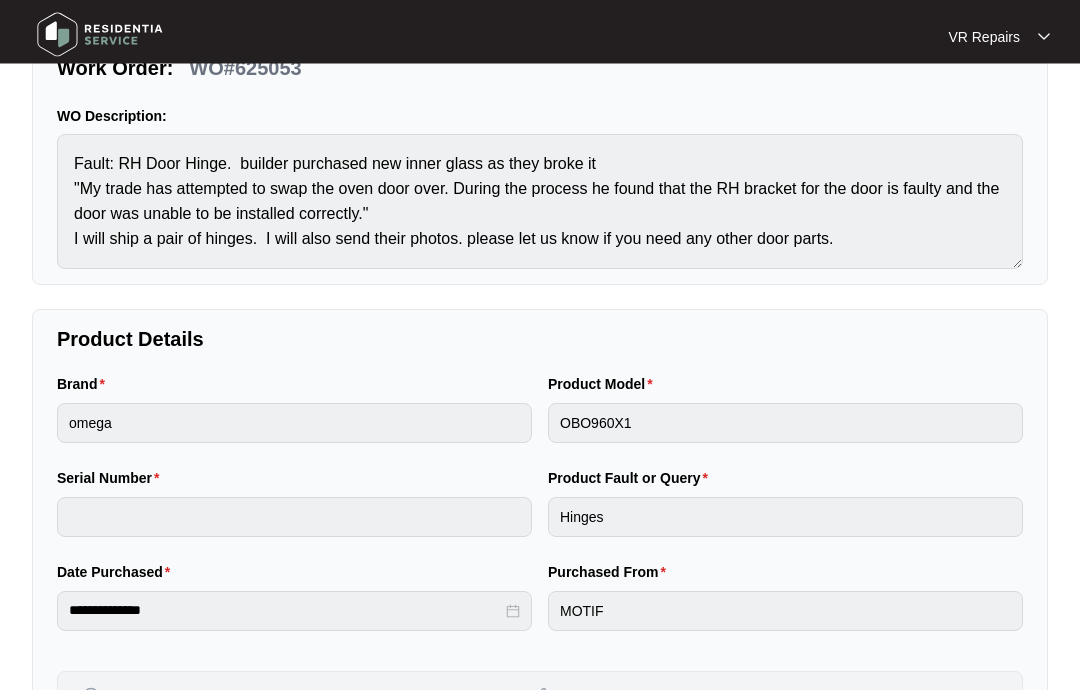 scroll, scrollTop: 0, scrollLeft: 0, axis: both 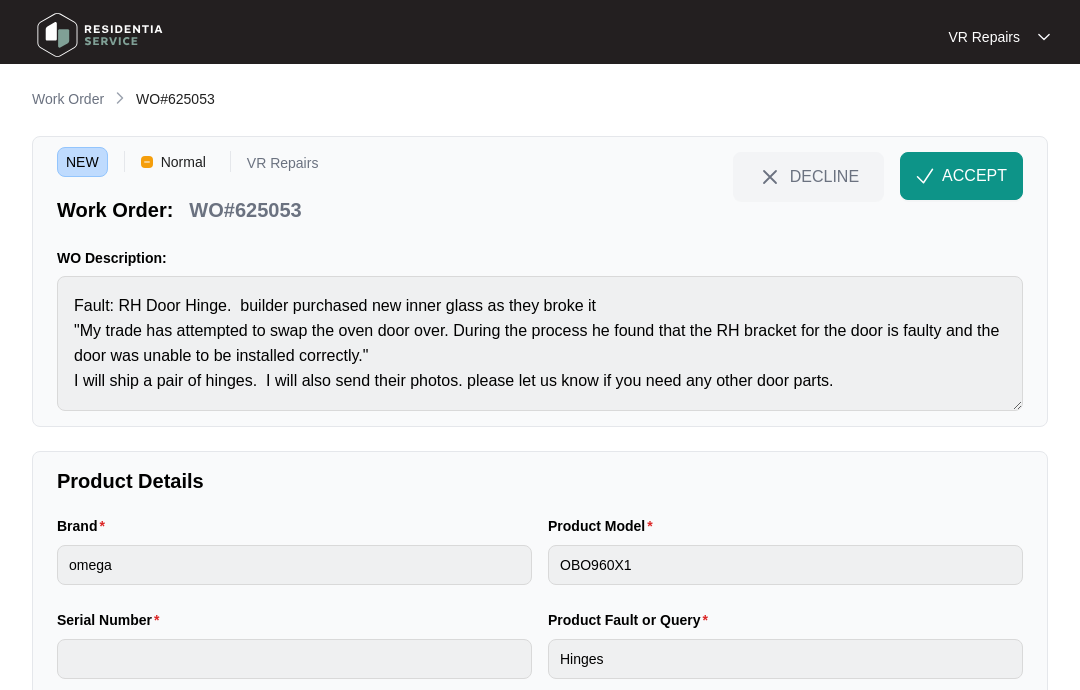 click on "ACCEPT" at bounding box center [974, 176] 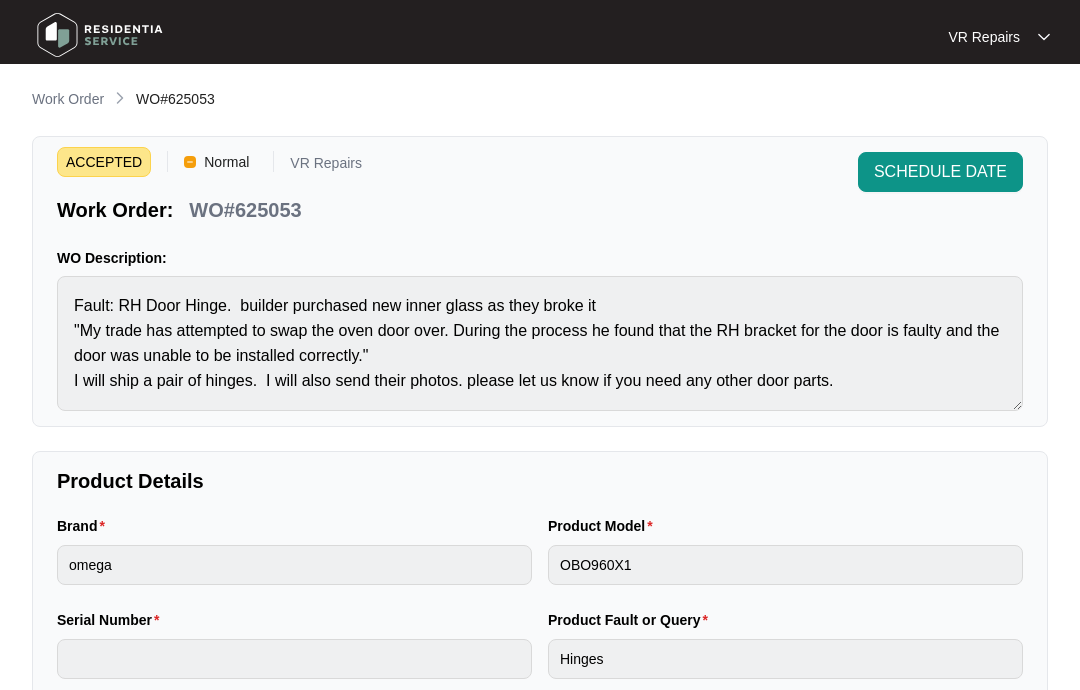 click on "Work Order" at bounding box center [68, 99] 